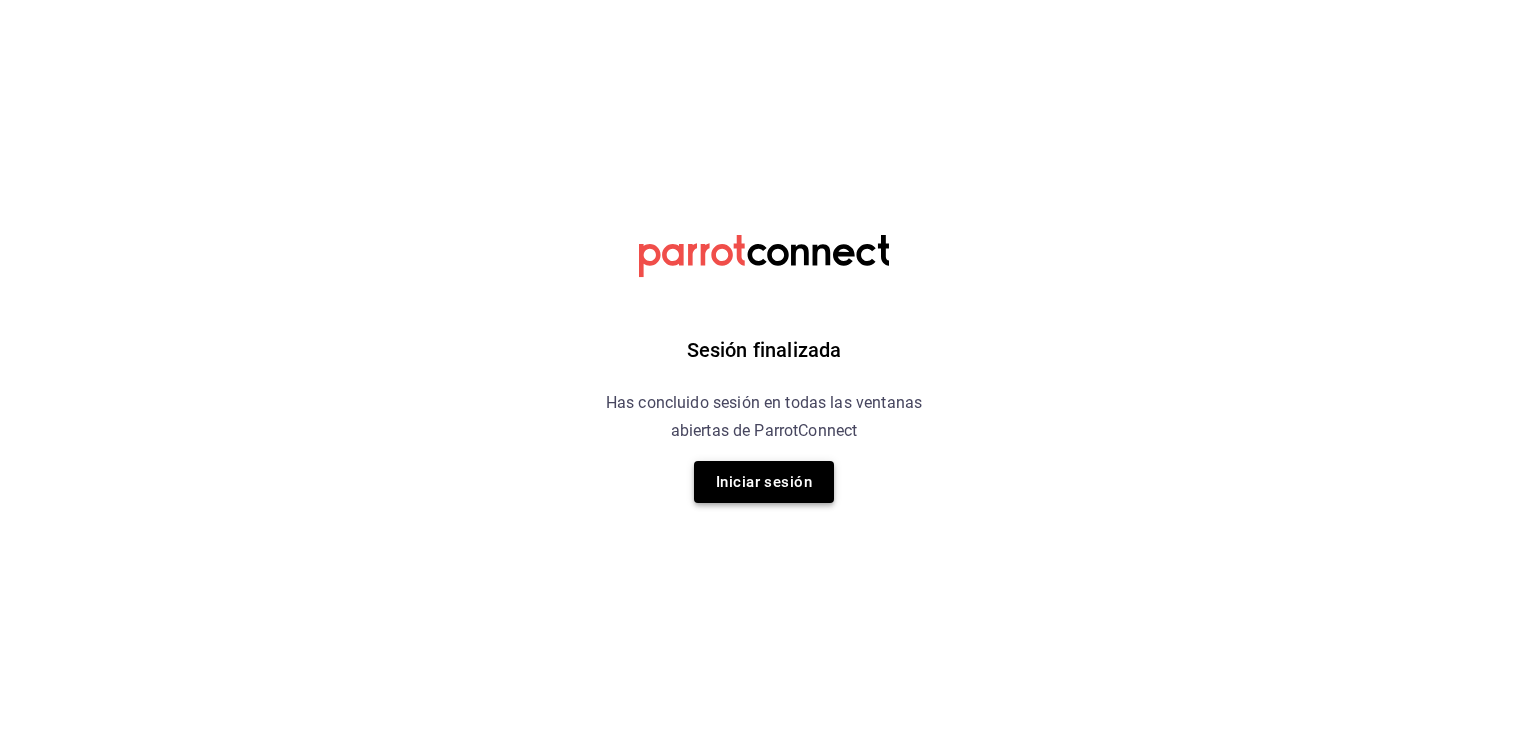 scroll, scrollTop: 0, scrollLeft: 0, axis: both 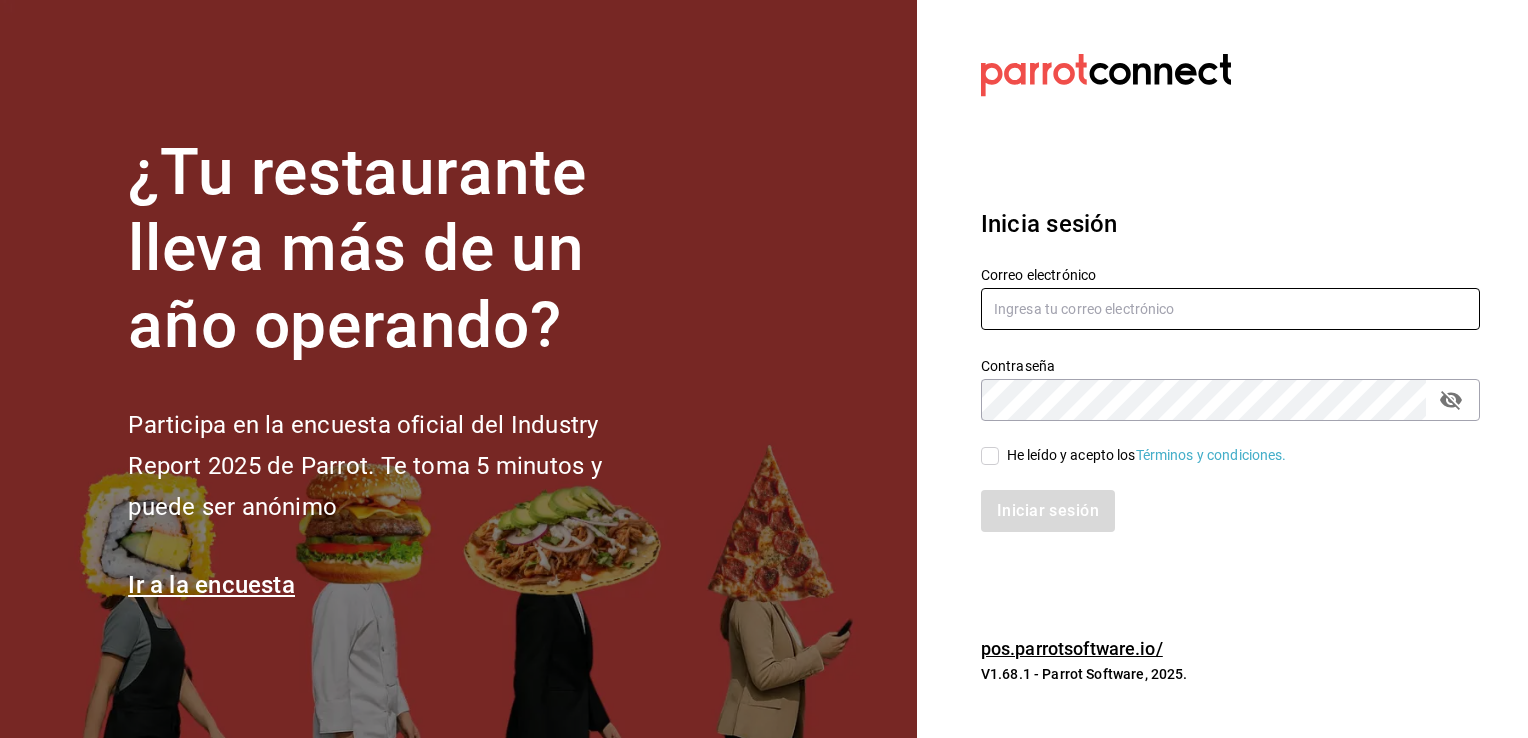 type on "josepoyastro09@gmail.com" 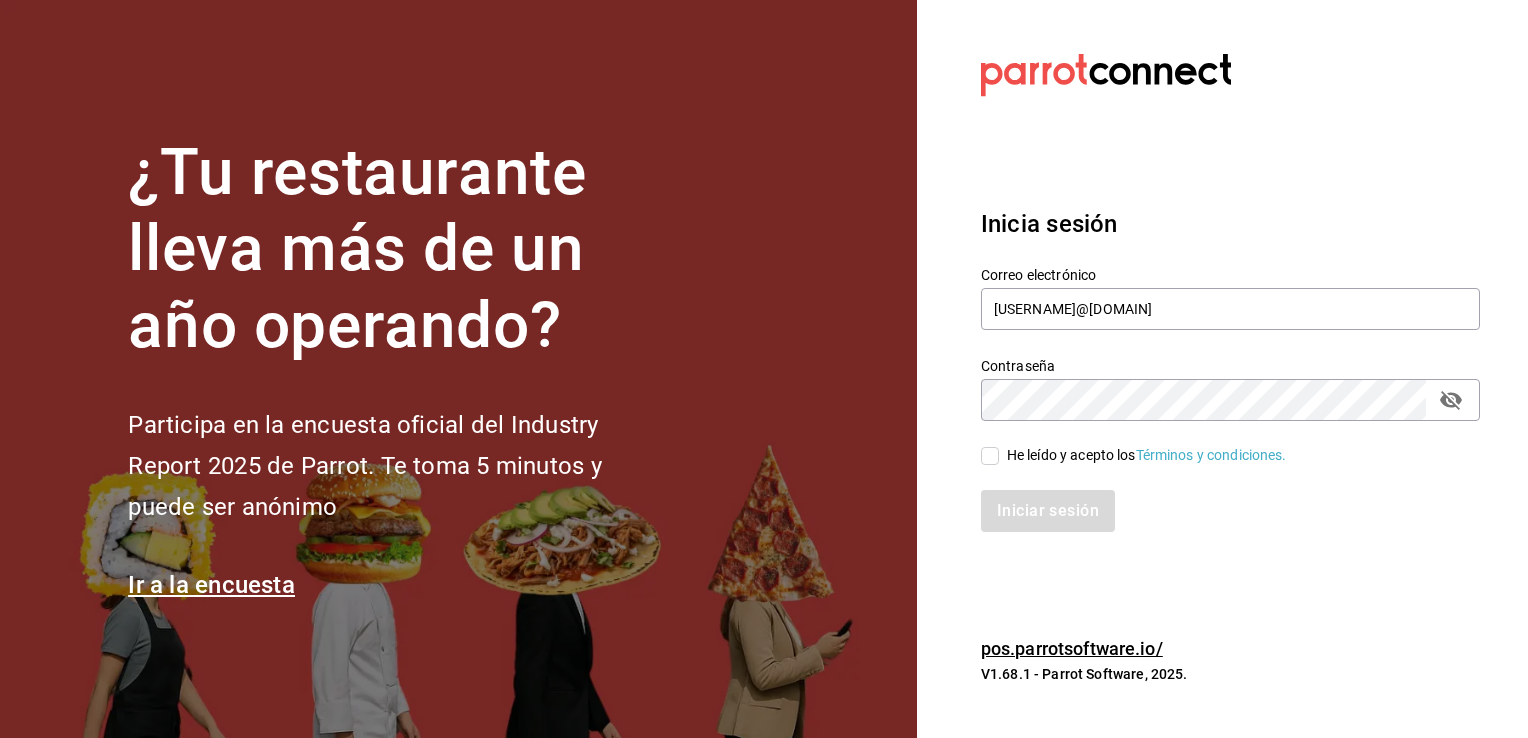 click on "He leído y acepto los  Términos y condiciones." at bounding box center (990, 456) 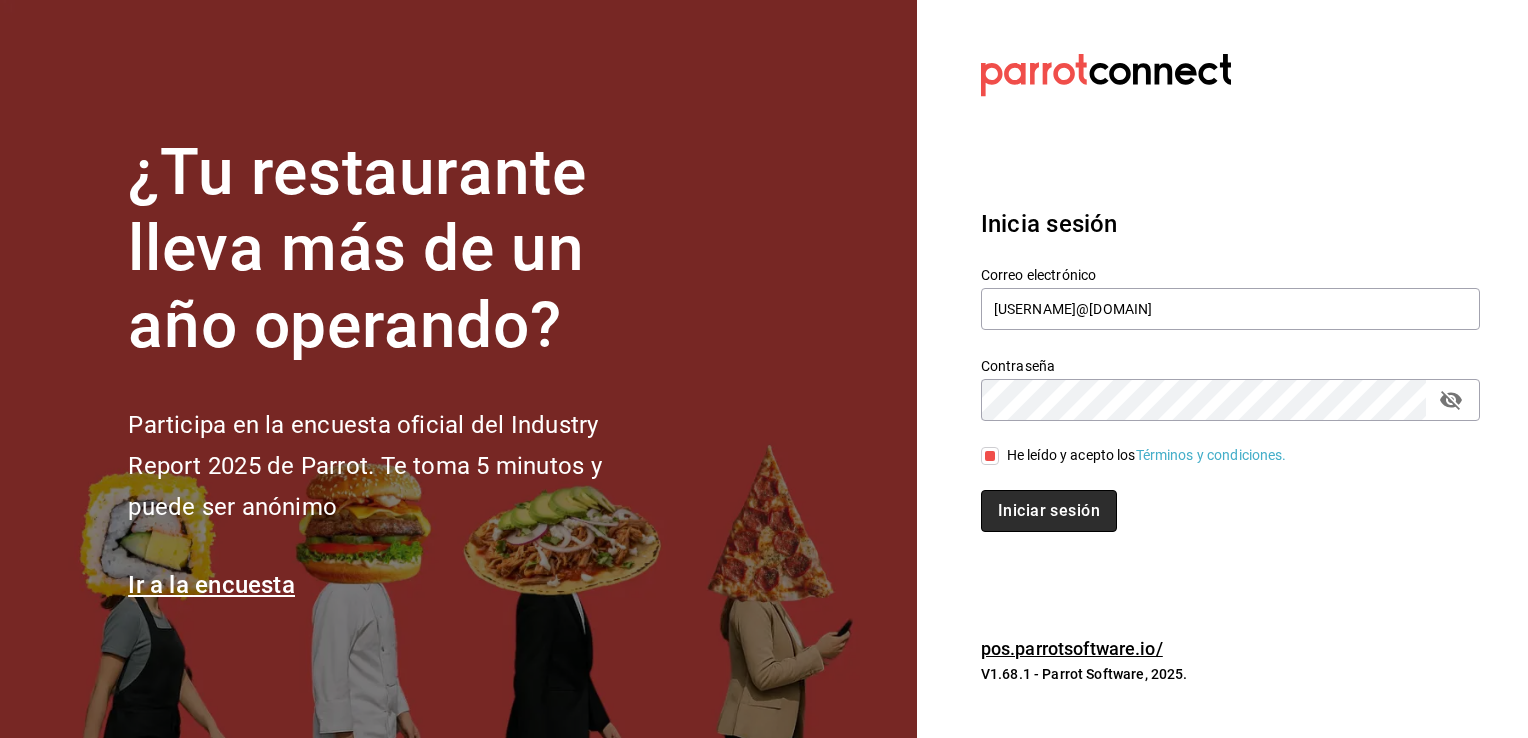 click on "Iniciar sesión" at bounding box center [1049, 511] 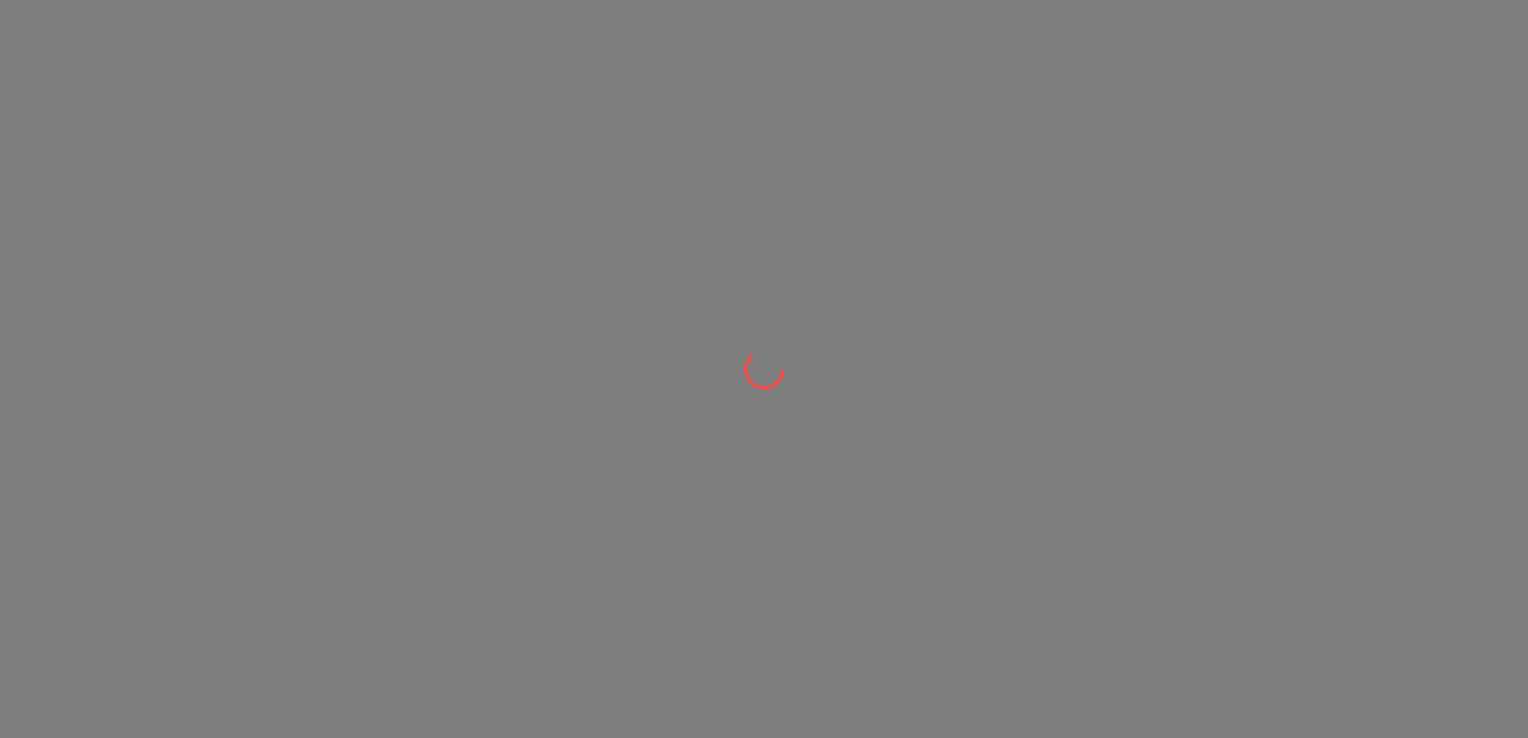 scroll, scrollTop: 0, scrollLeft: 0, axis: both 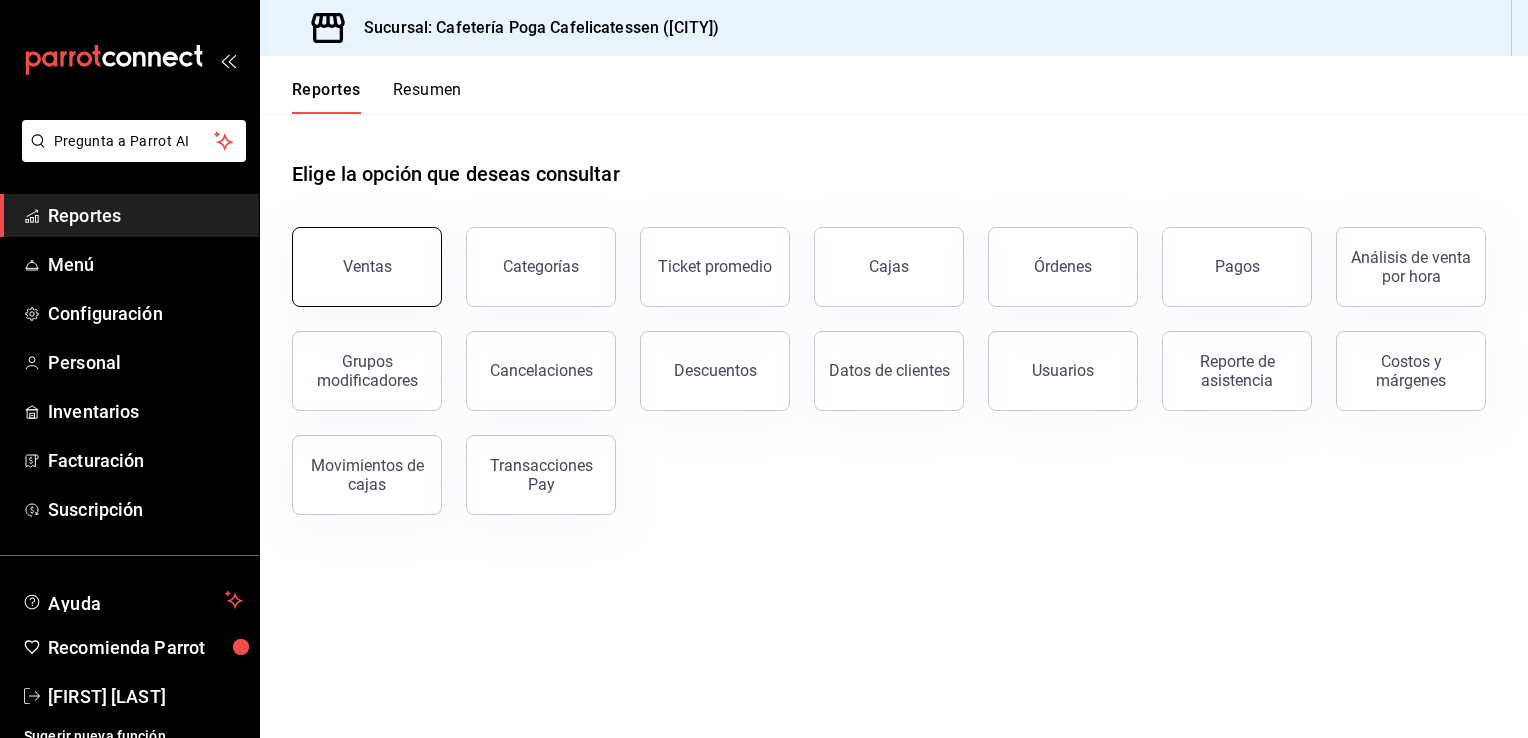 click on "Ventas" at bounding box center (367, 267) 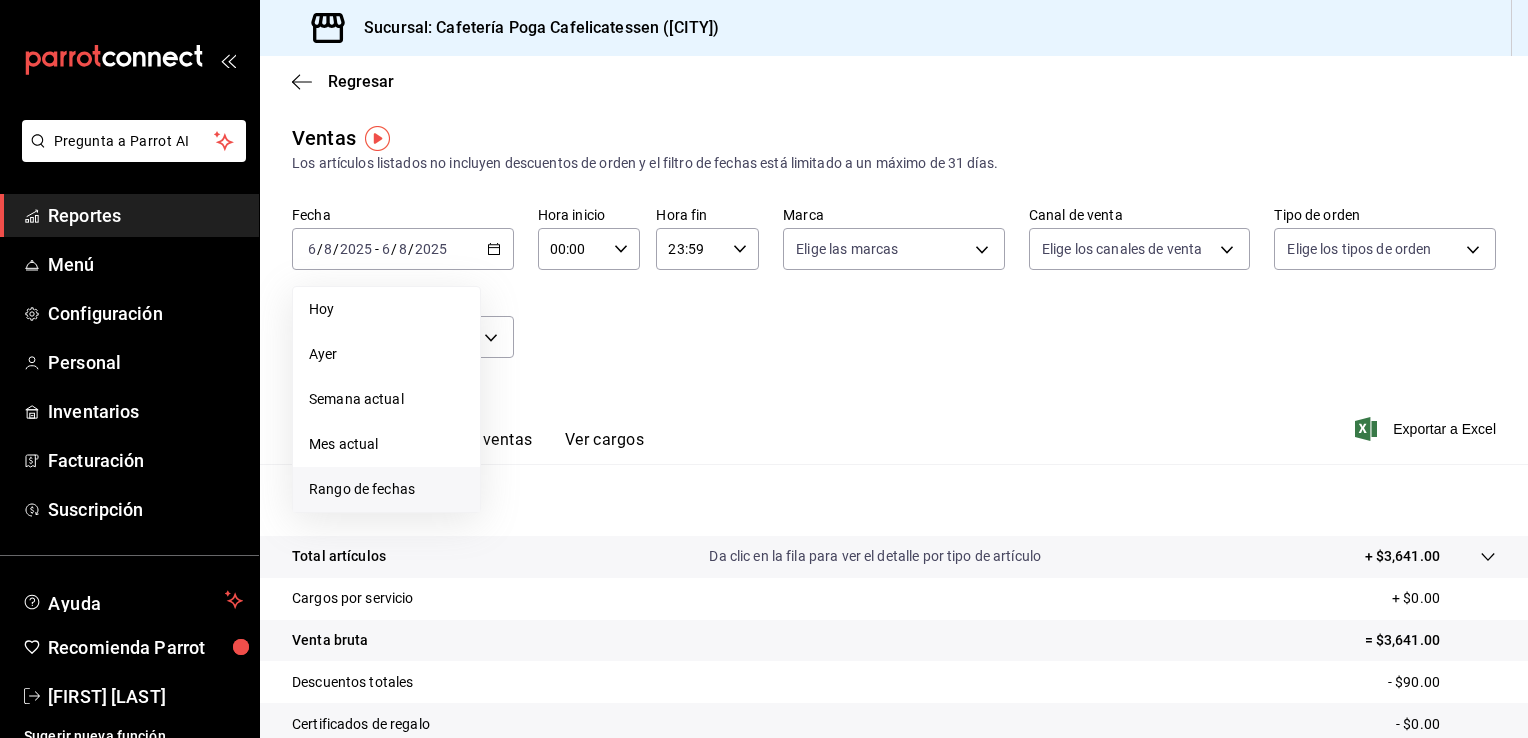 click on "Rango de fechas" at bounding box center [386, 489] 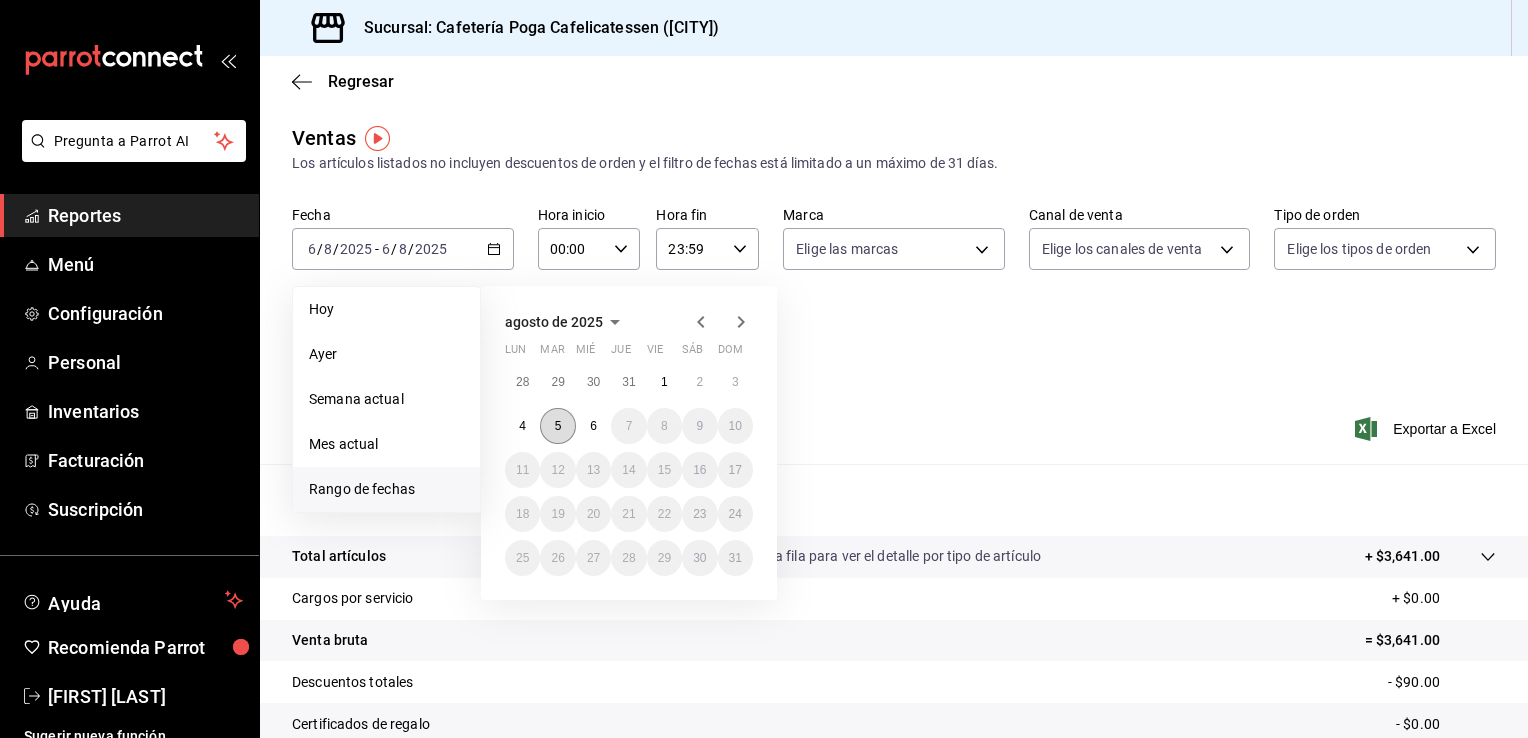 click on "5" at bounding box center (558, 426) 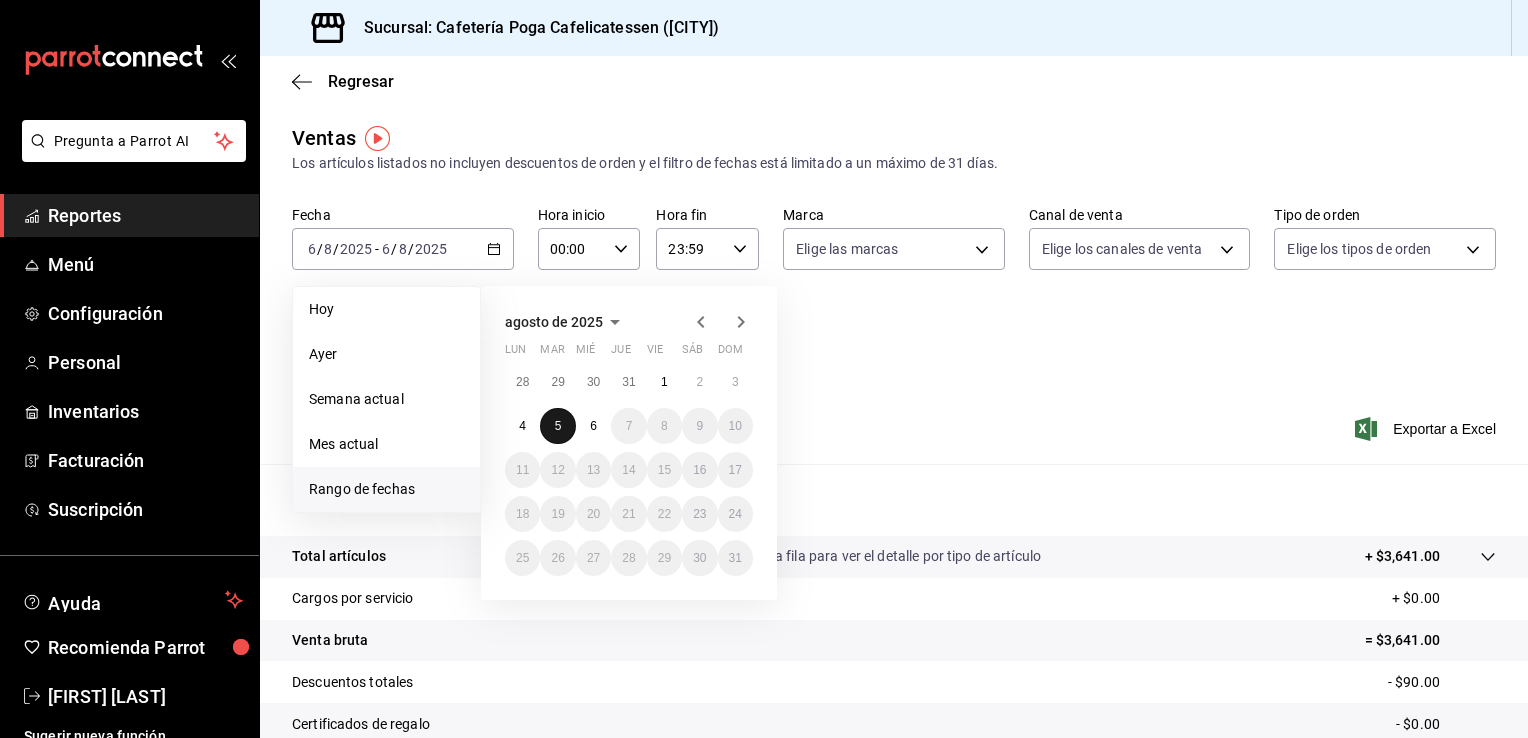 click on "5" at bounding box center (558, 426) 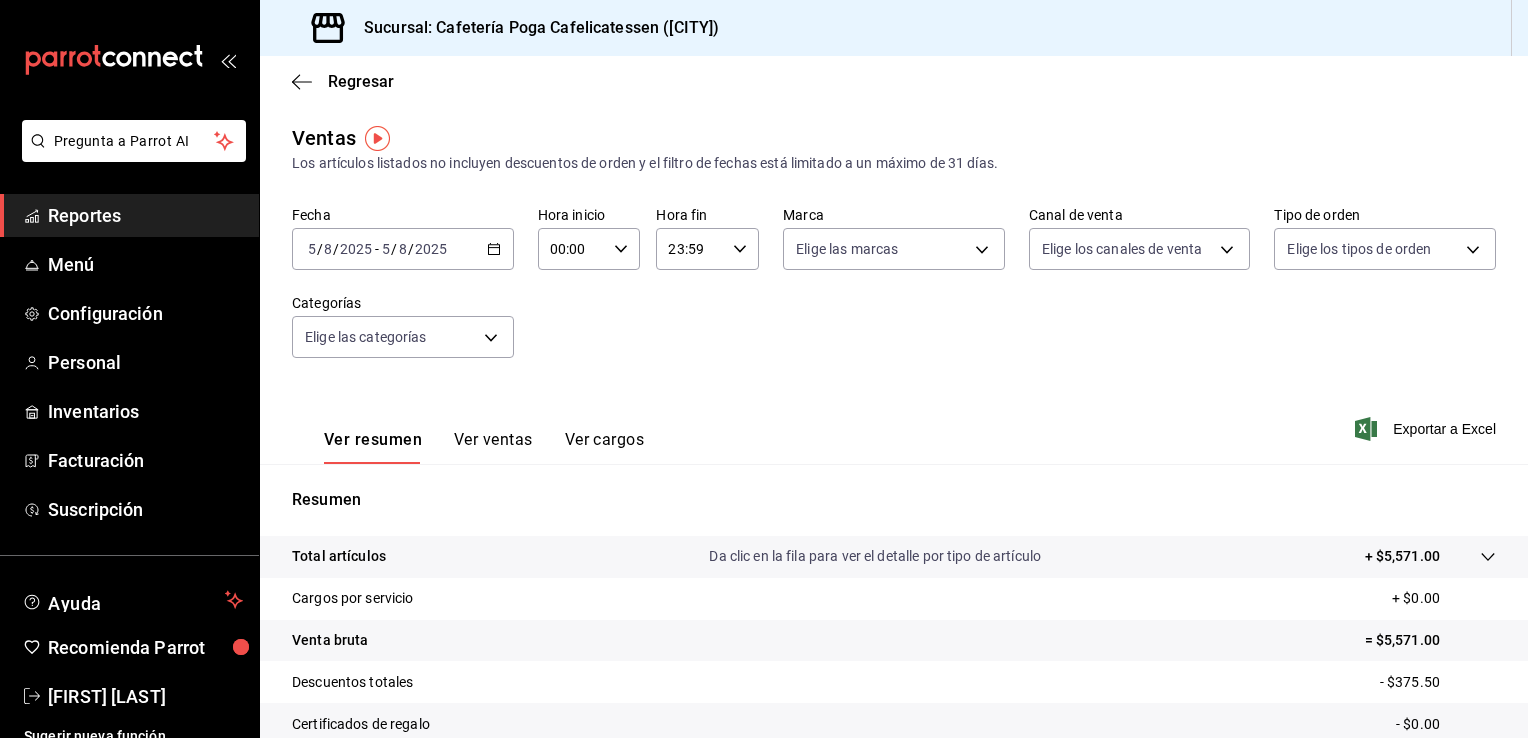 scroll, scrollTop: 220, scrollLeft: 0, axis: vertical 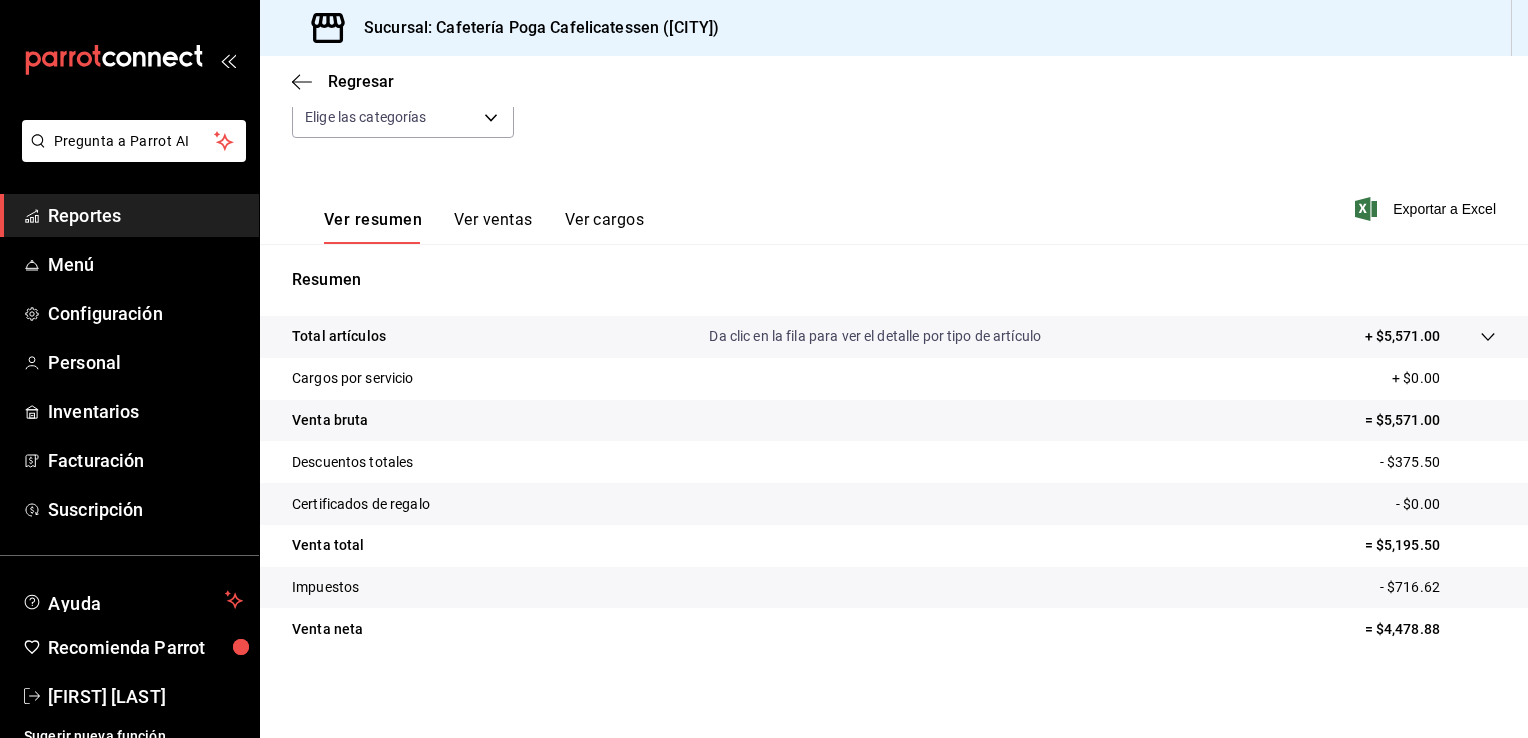 click on "Ver resumen Ver ventas Ver cargos Exportar a Excel" at bounding box center (894, 203) 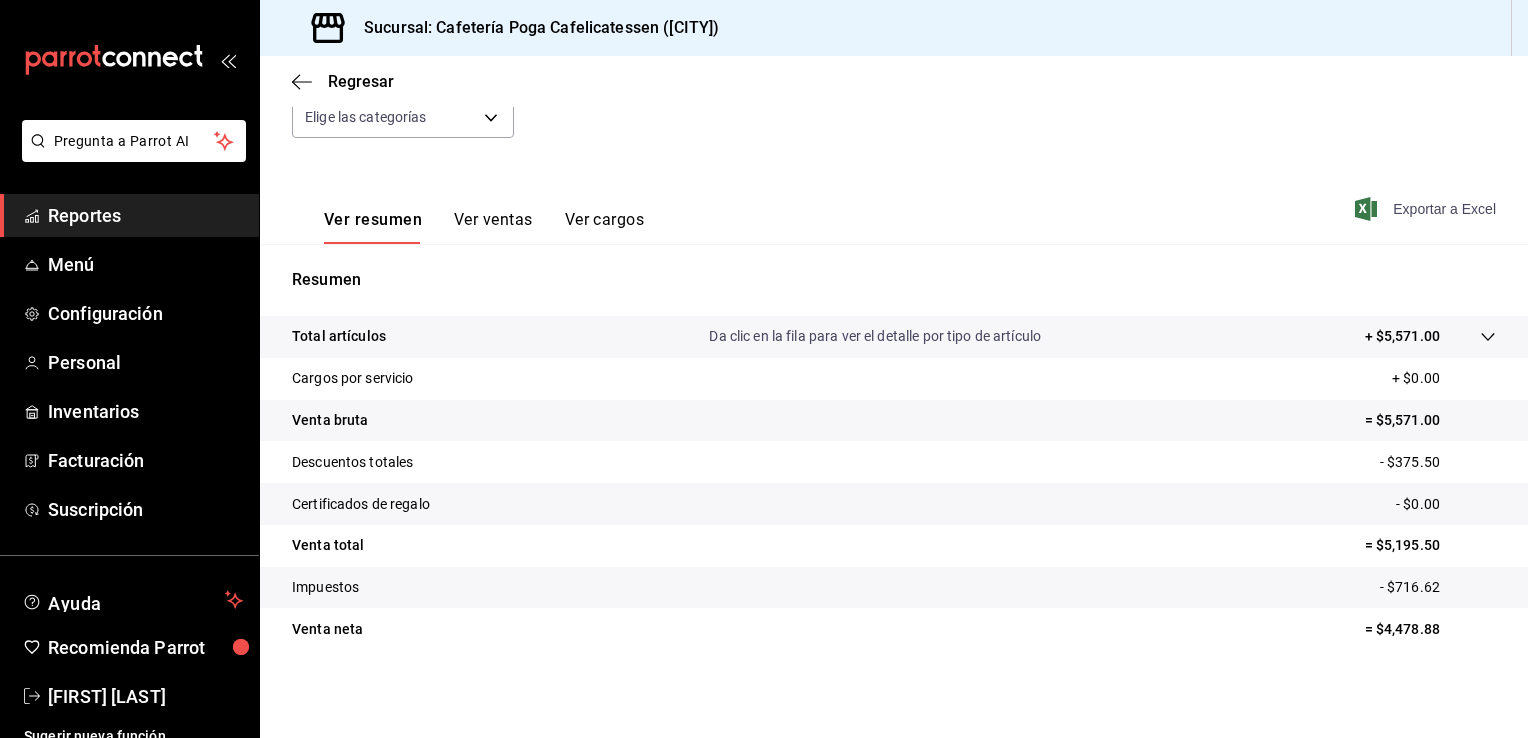 click on "Exportar a Excel" at bounding box center [1427, 209] 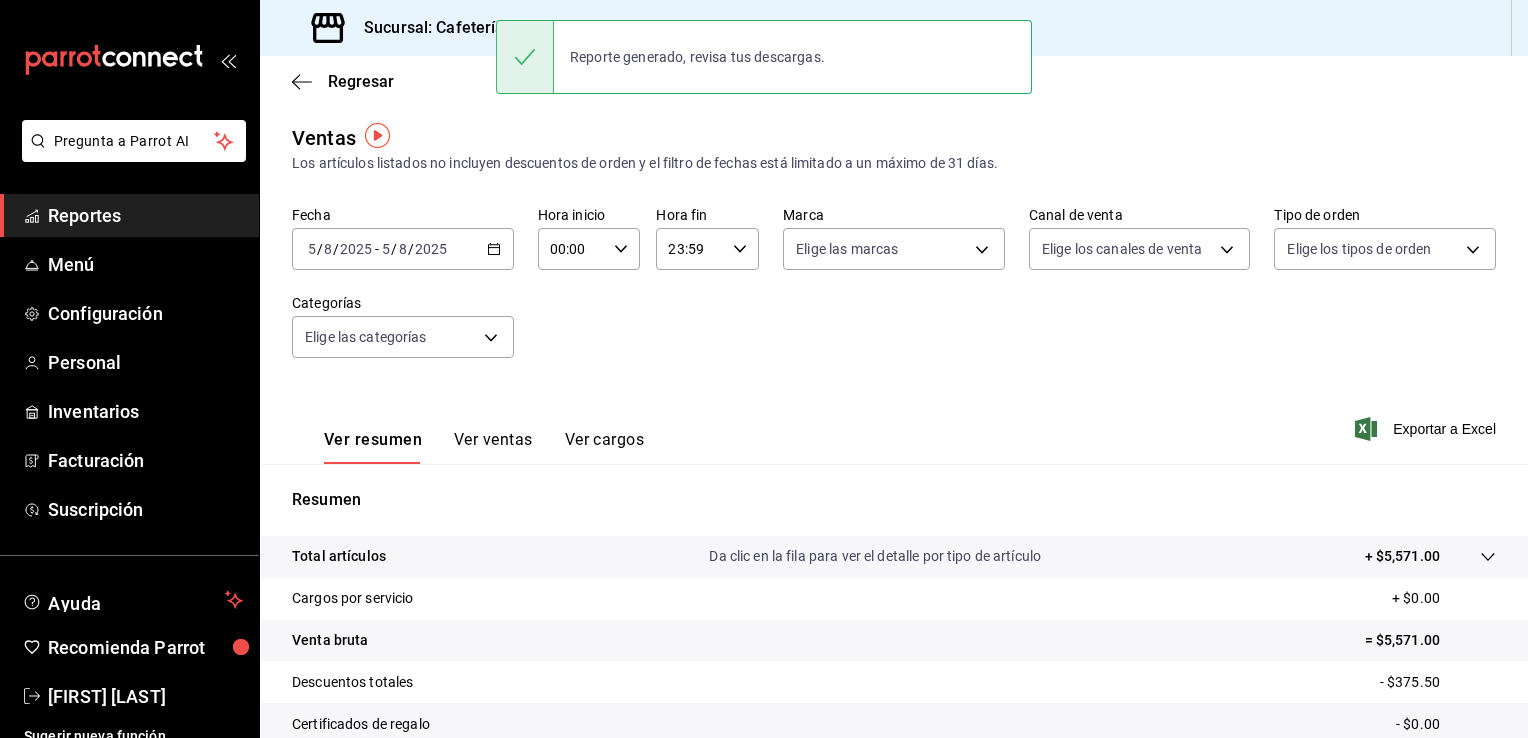 scroll, scrollTop: 2, scrollLeft: 0, axis: vertical 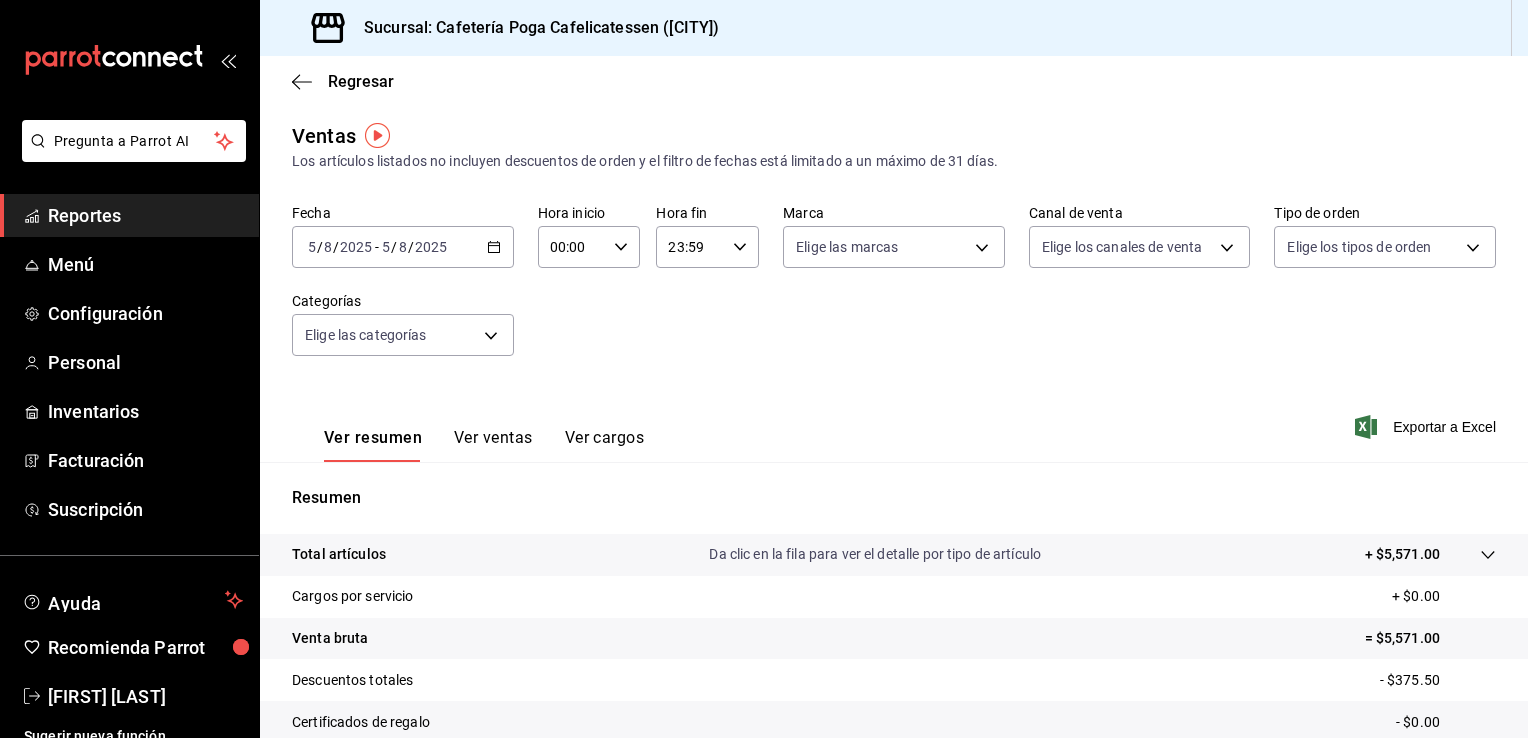 click on "Ver ventas" at bounding box center [493, 445] 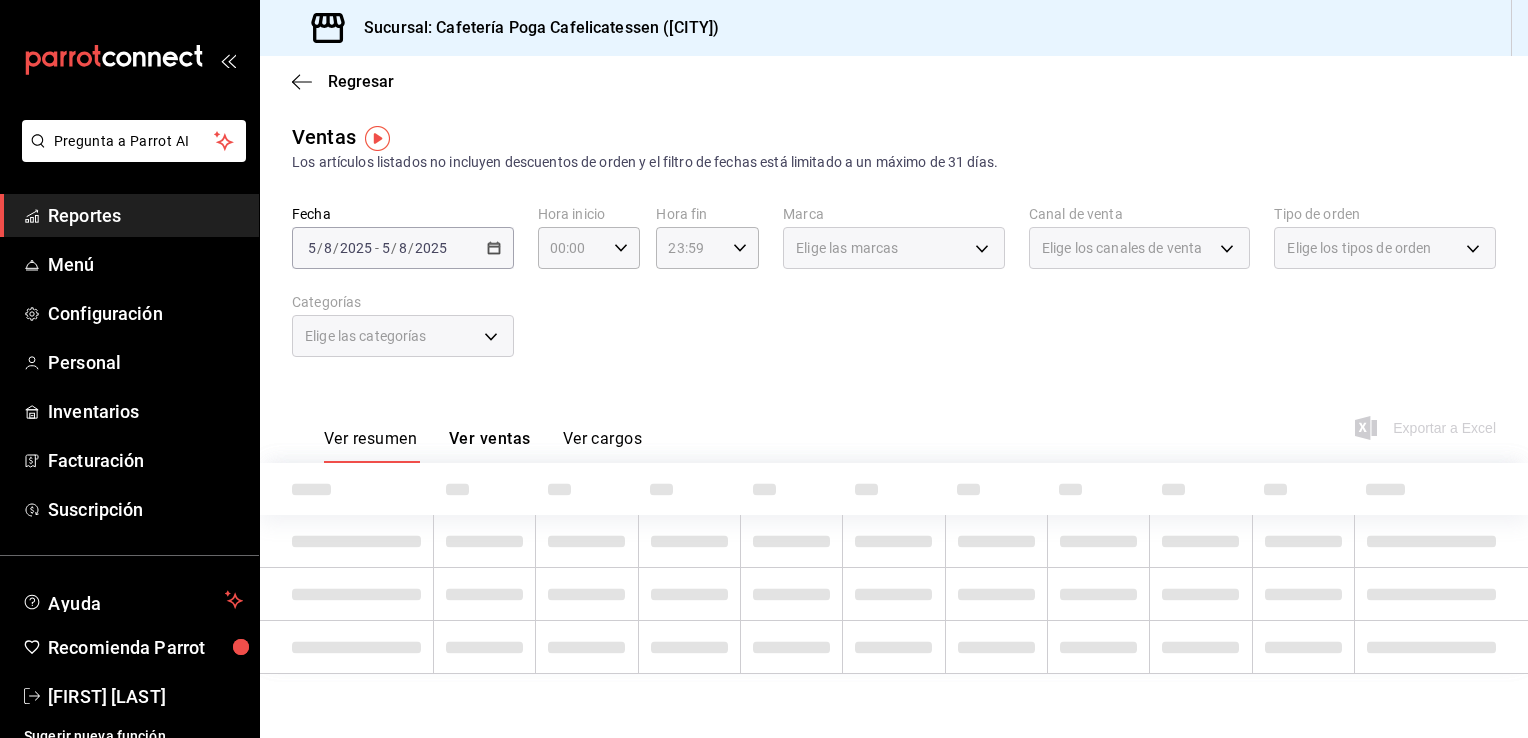 scroll, scrollTop: 0, scrollLeft: 0, axis: both 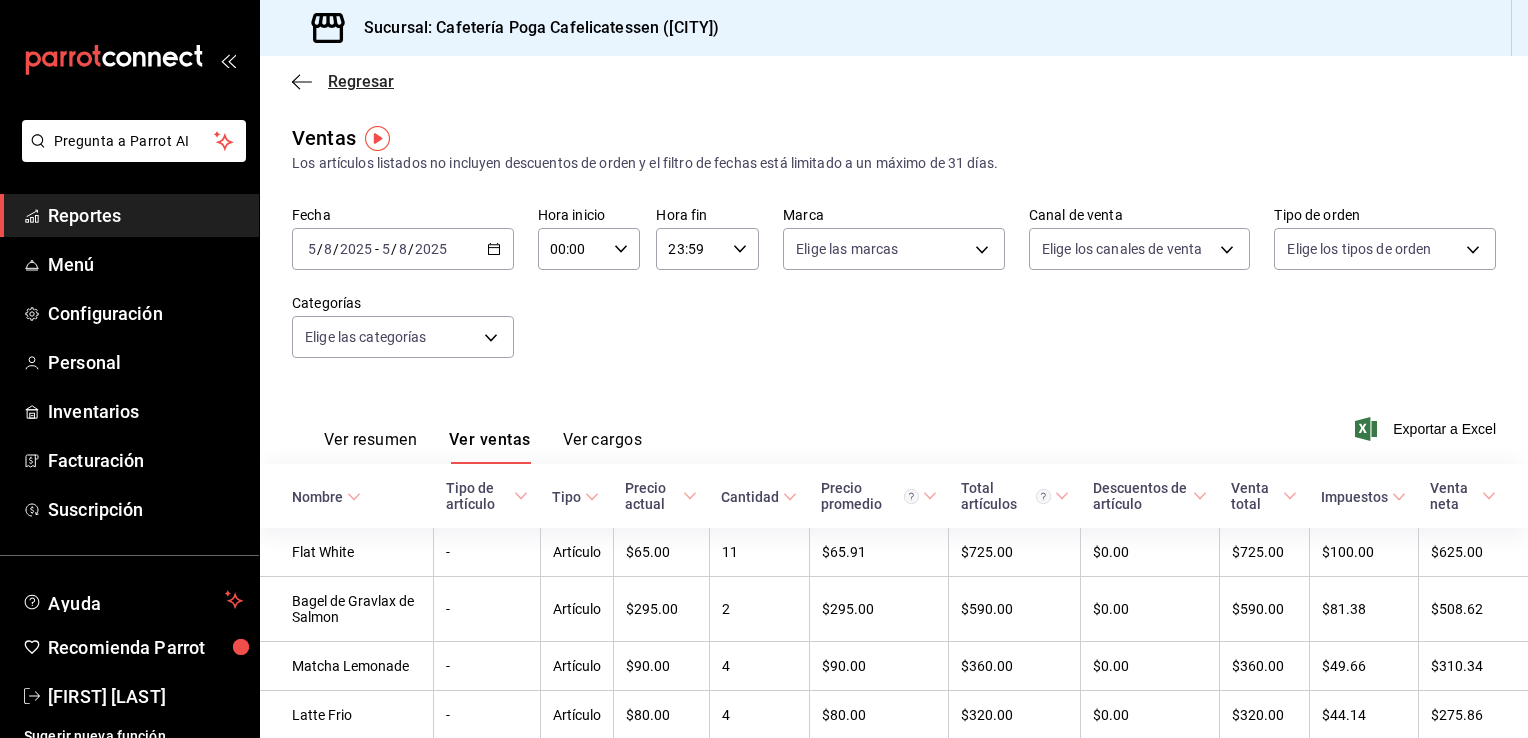 click on "Regresar" at bounding box center (361, 81) 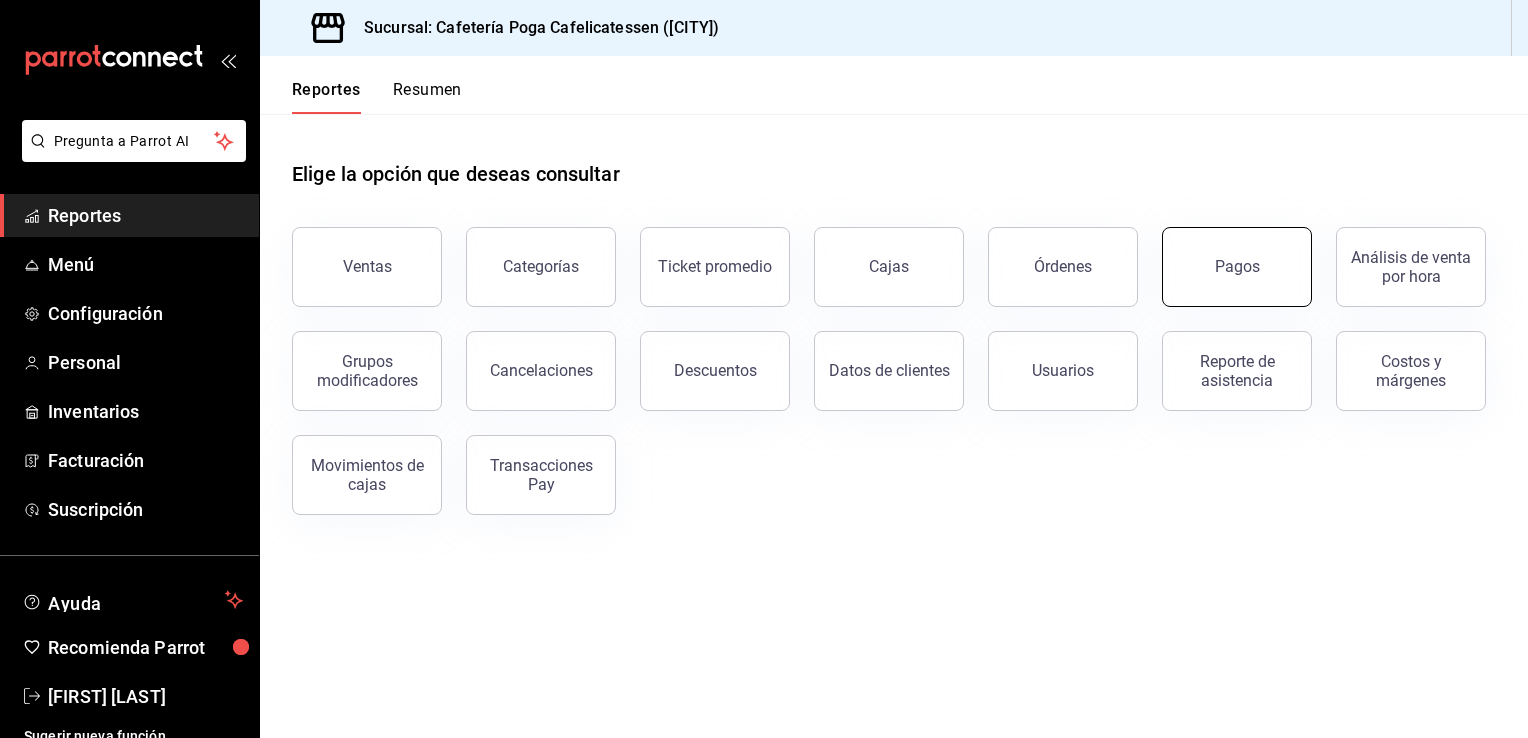 click on "Pagos" at bounding box center [1237, 267] 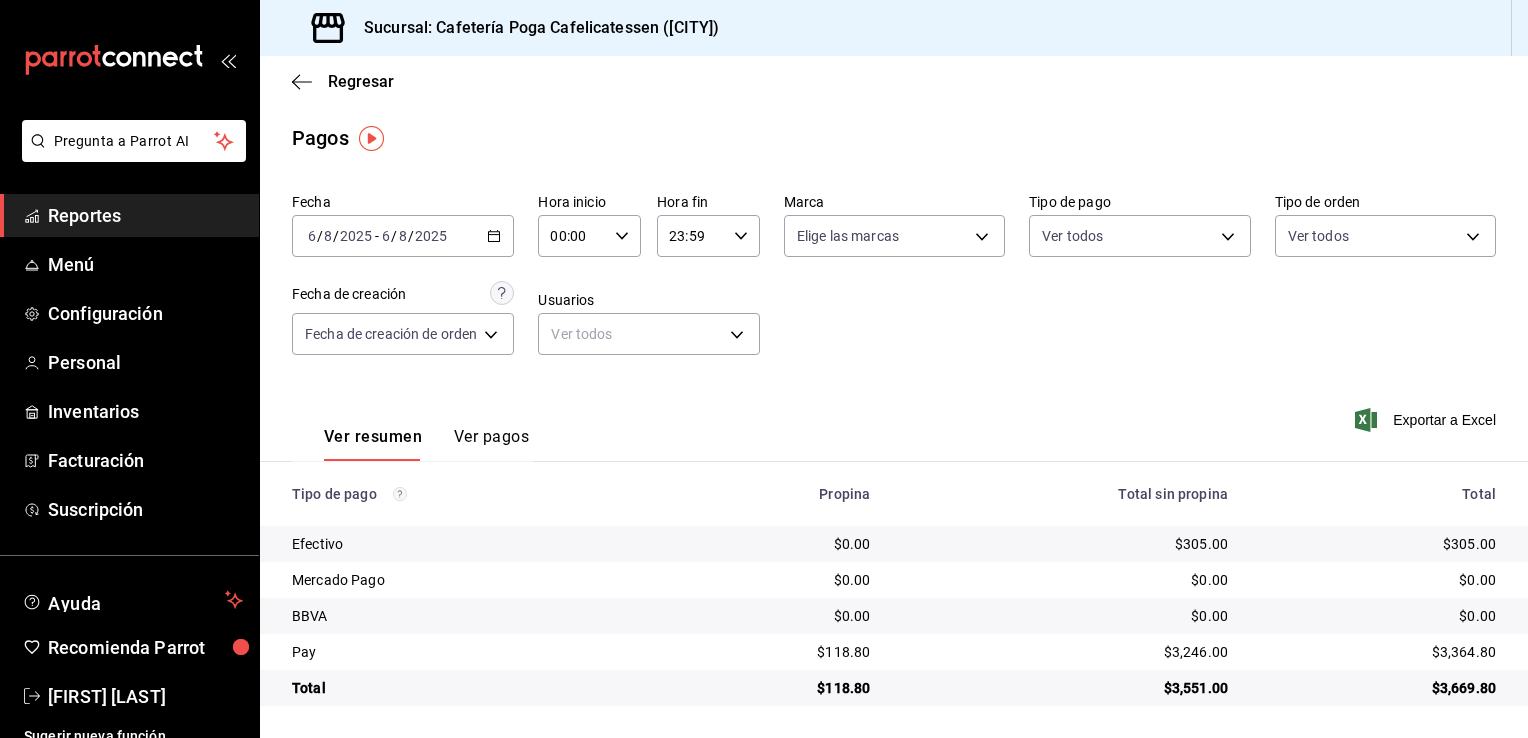 click 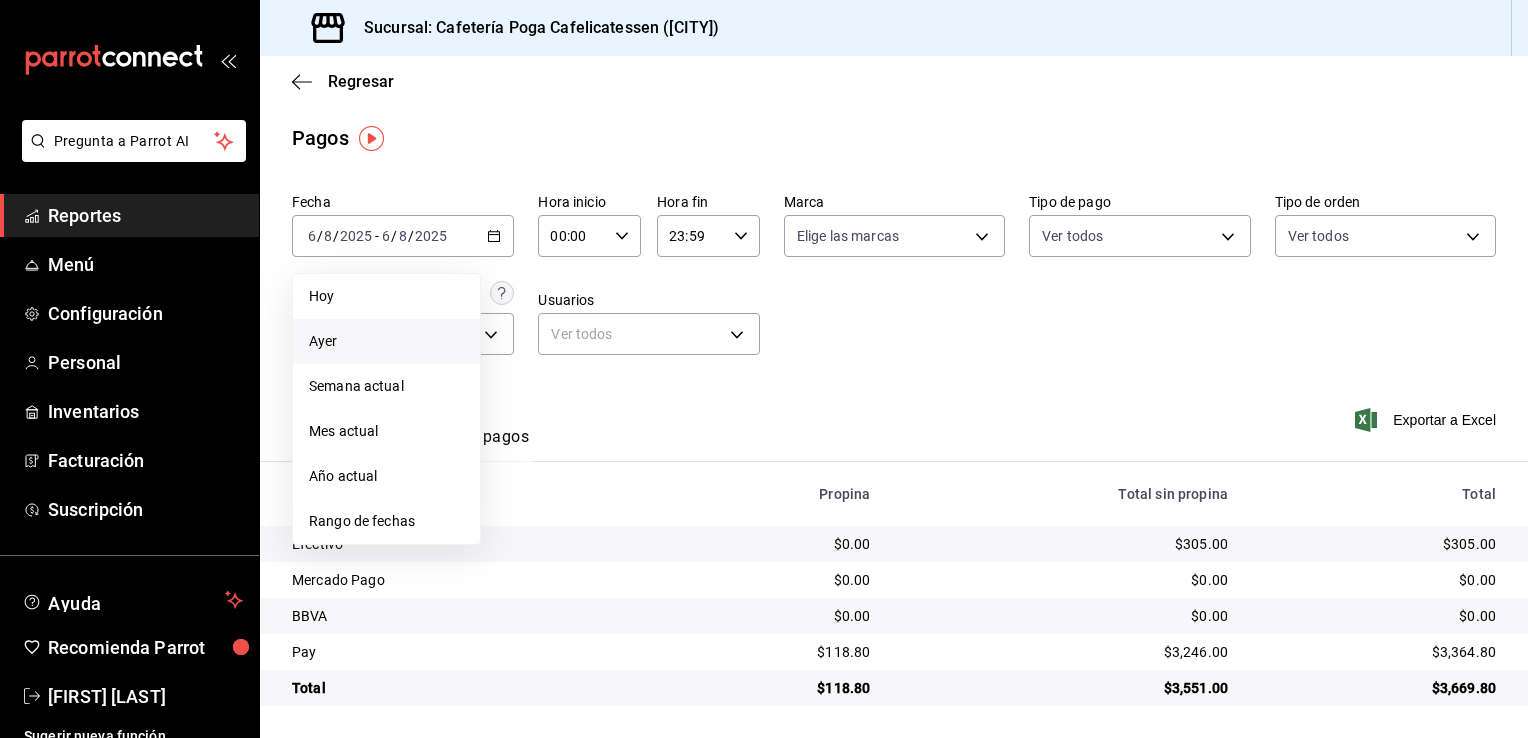 click on "Ayer" at bounding box center [386, 341] 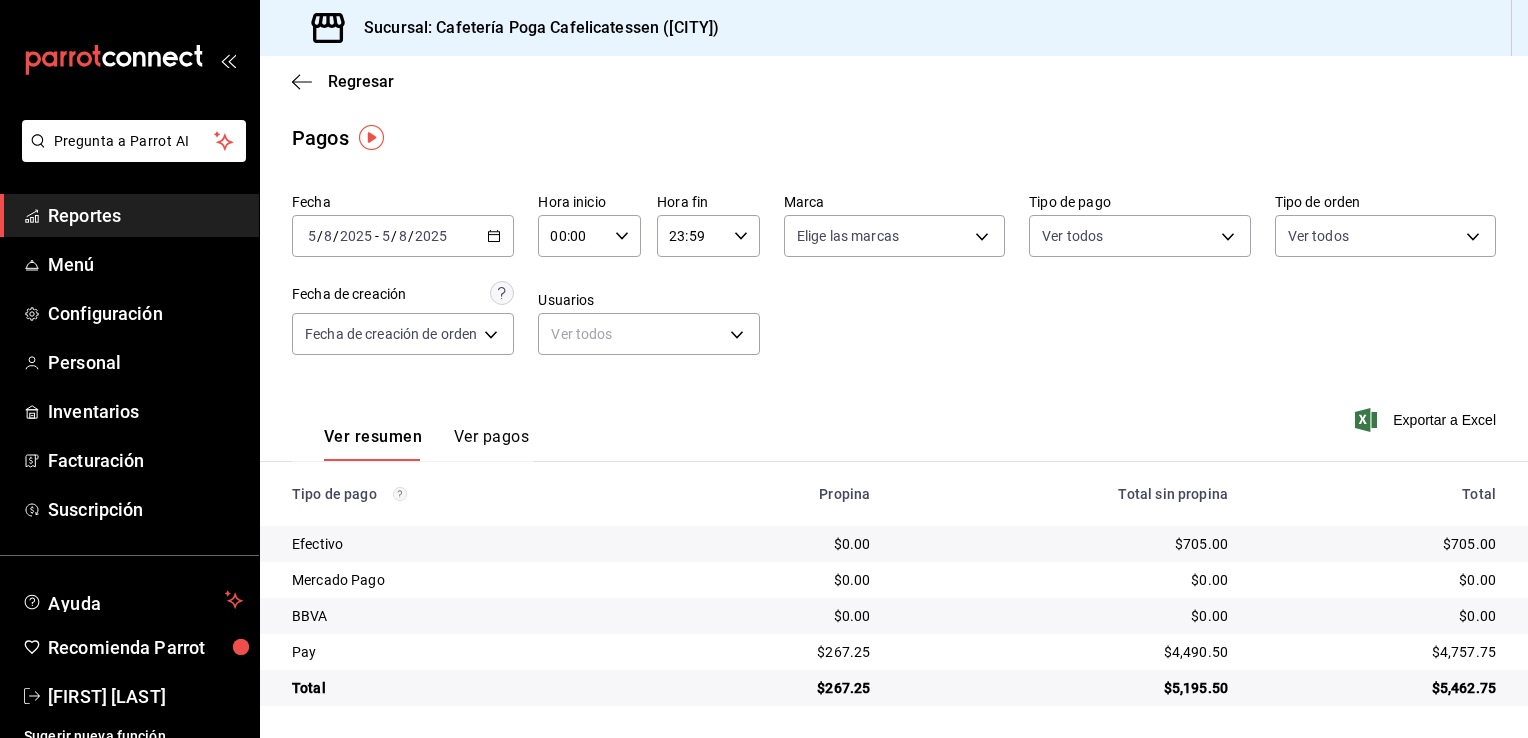 scroll, scrollTop: 0, scrollLeft: 0, axis: both 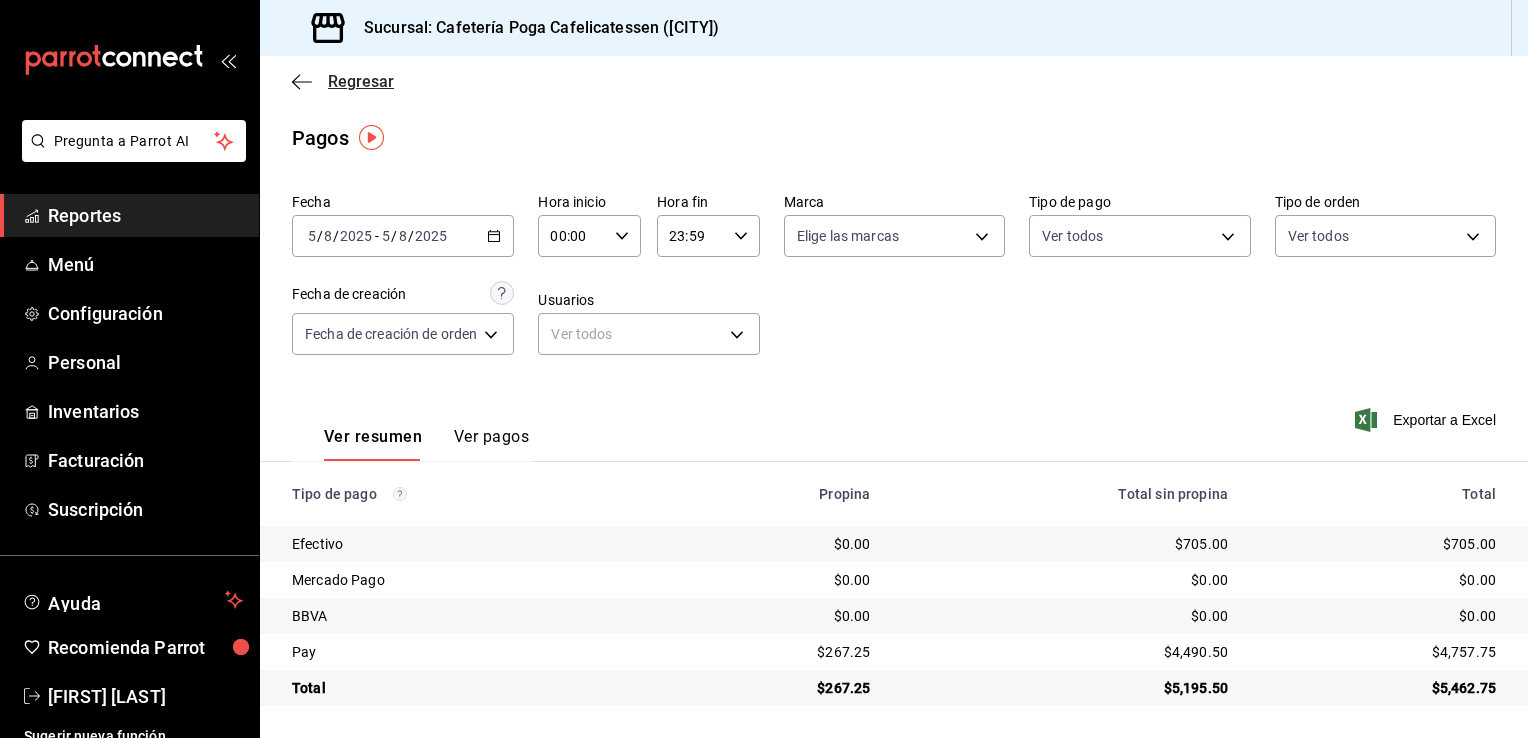 click on "Regresar" at bounding box center [361, 81] 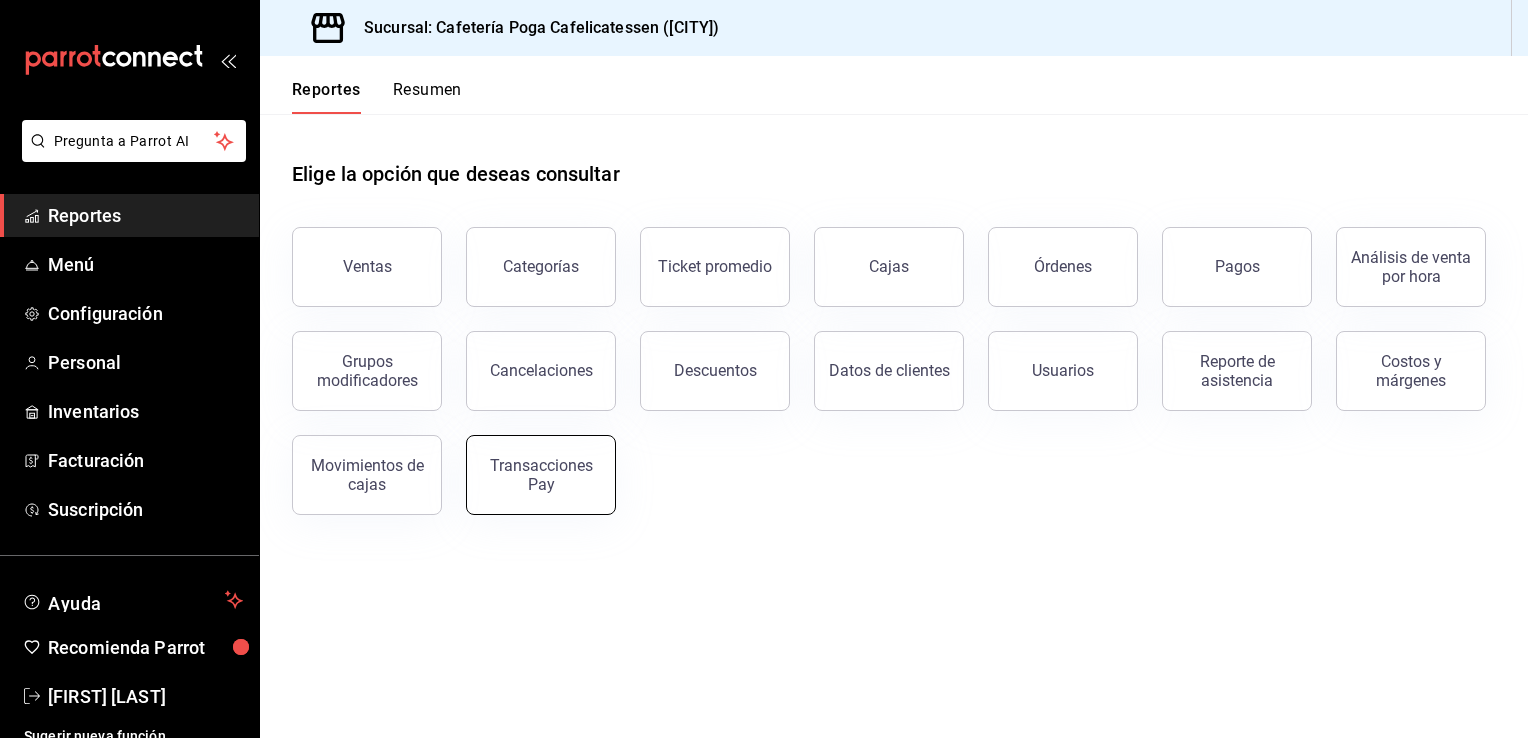 click on "Transacciones Pay" at bounding box center (541, 475) 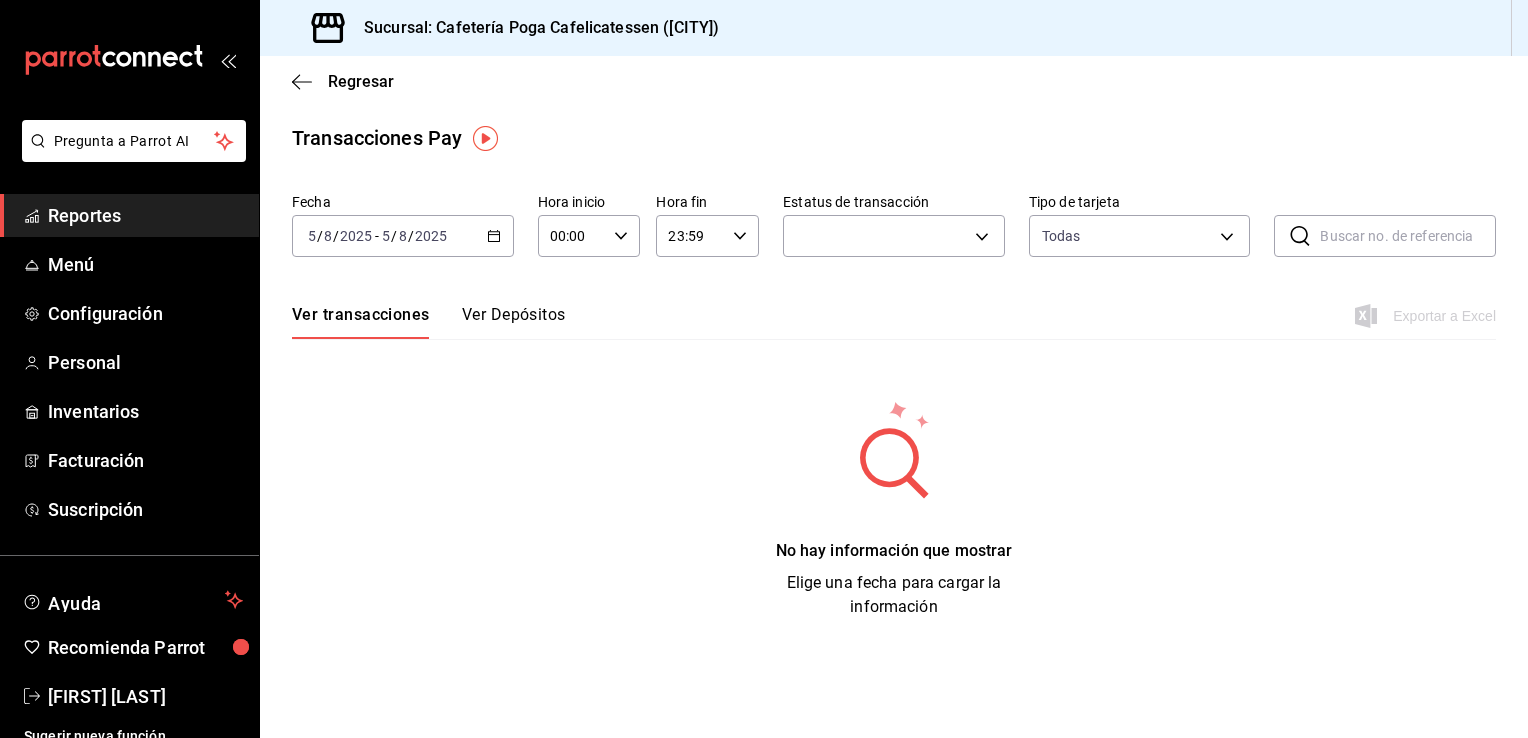click on "Ver Depósitos" at bounding box center (514, 322) 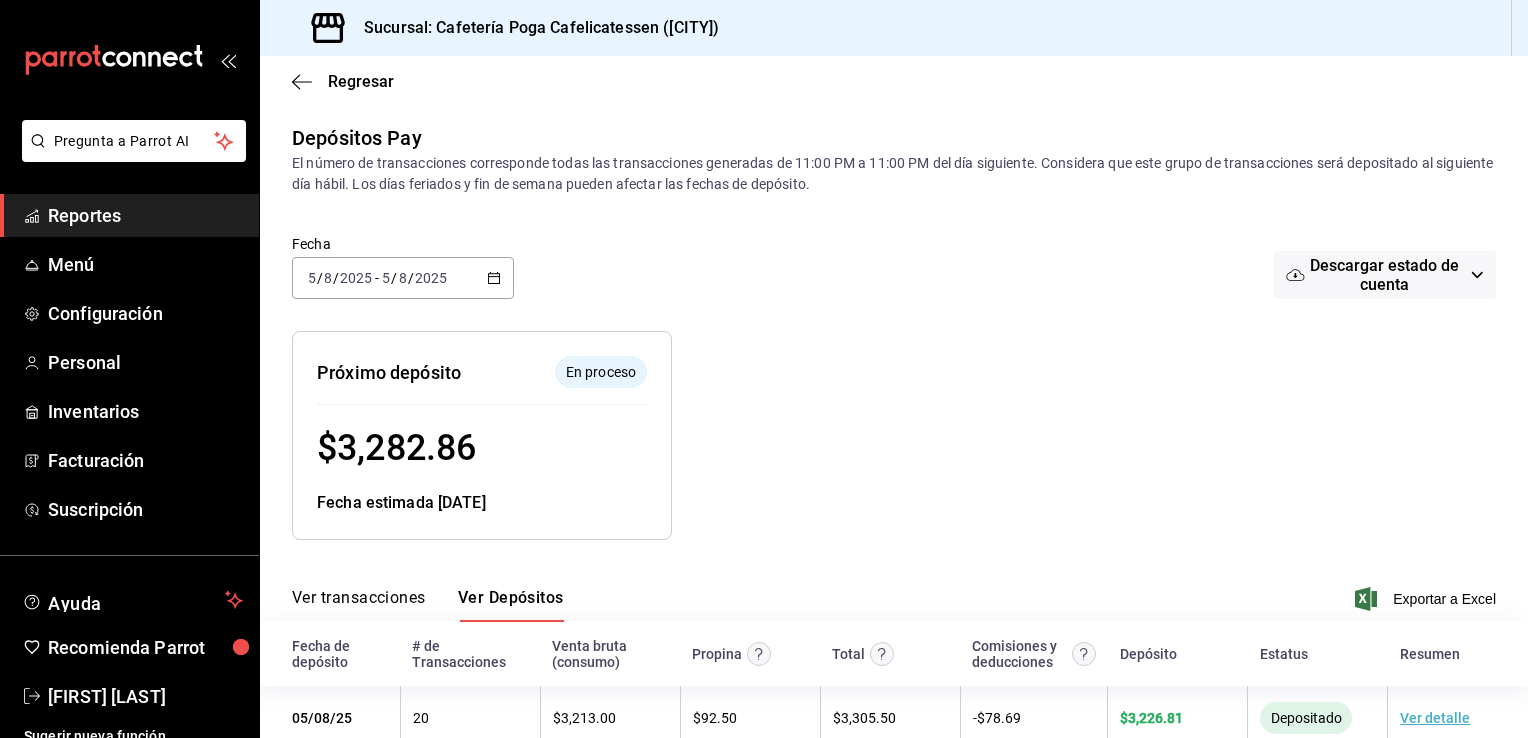 scroll, scrollTop: 45, scrollLeft: 0, axis: vertical 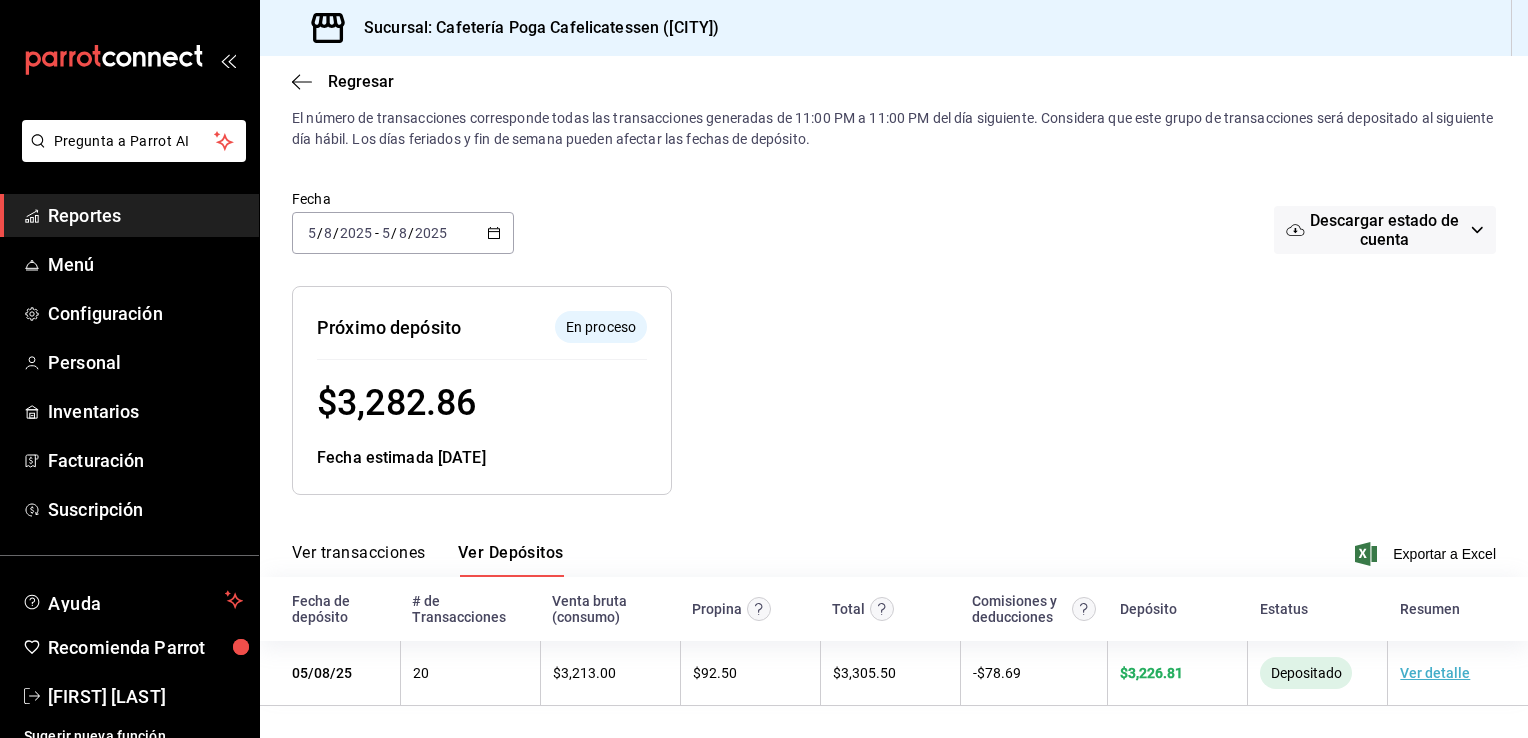click 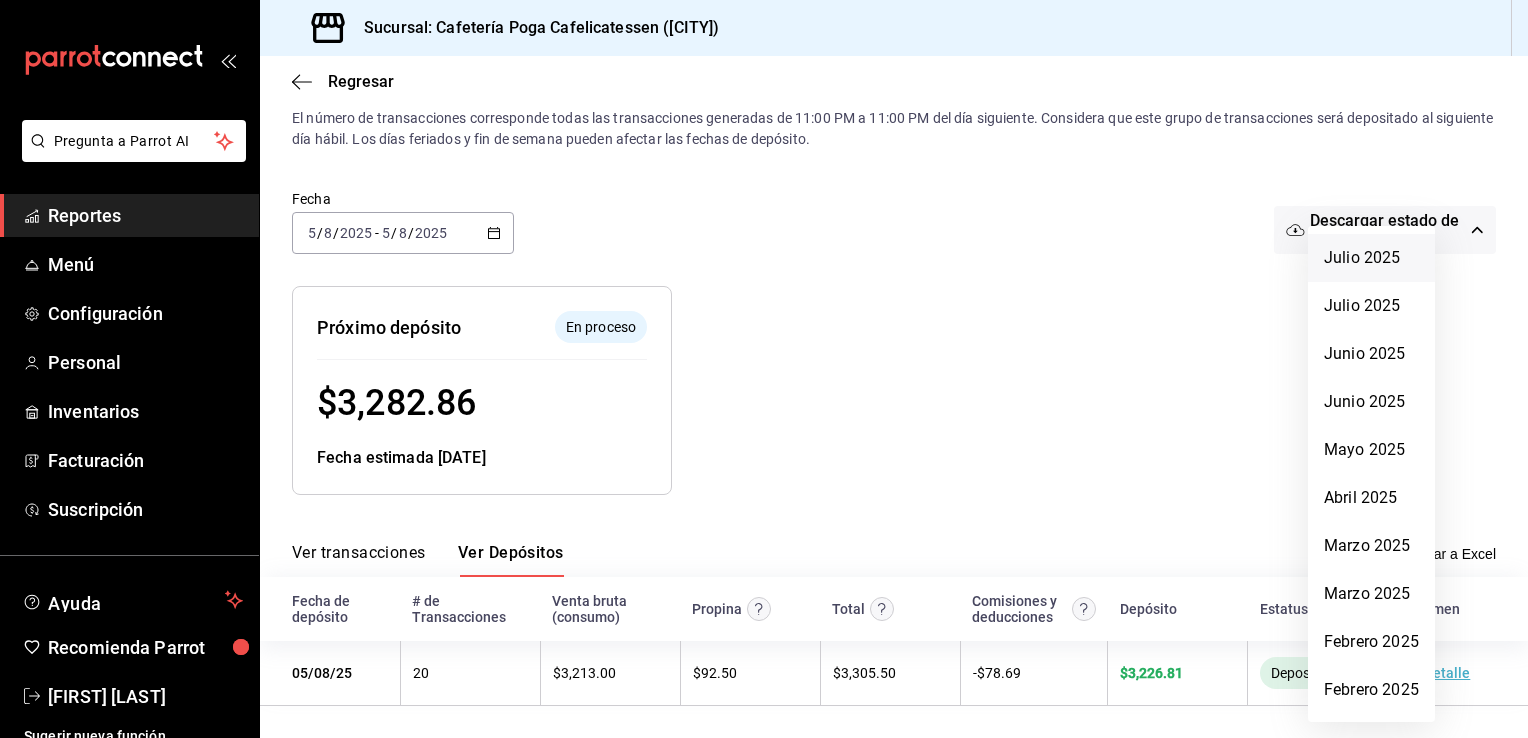 click on "Julio 2025" at bounding box center (1371, 258) 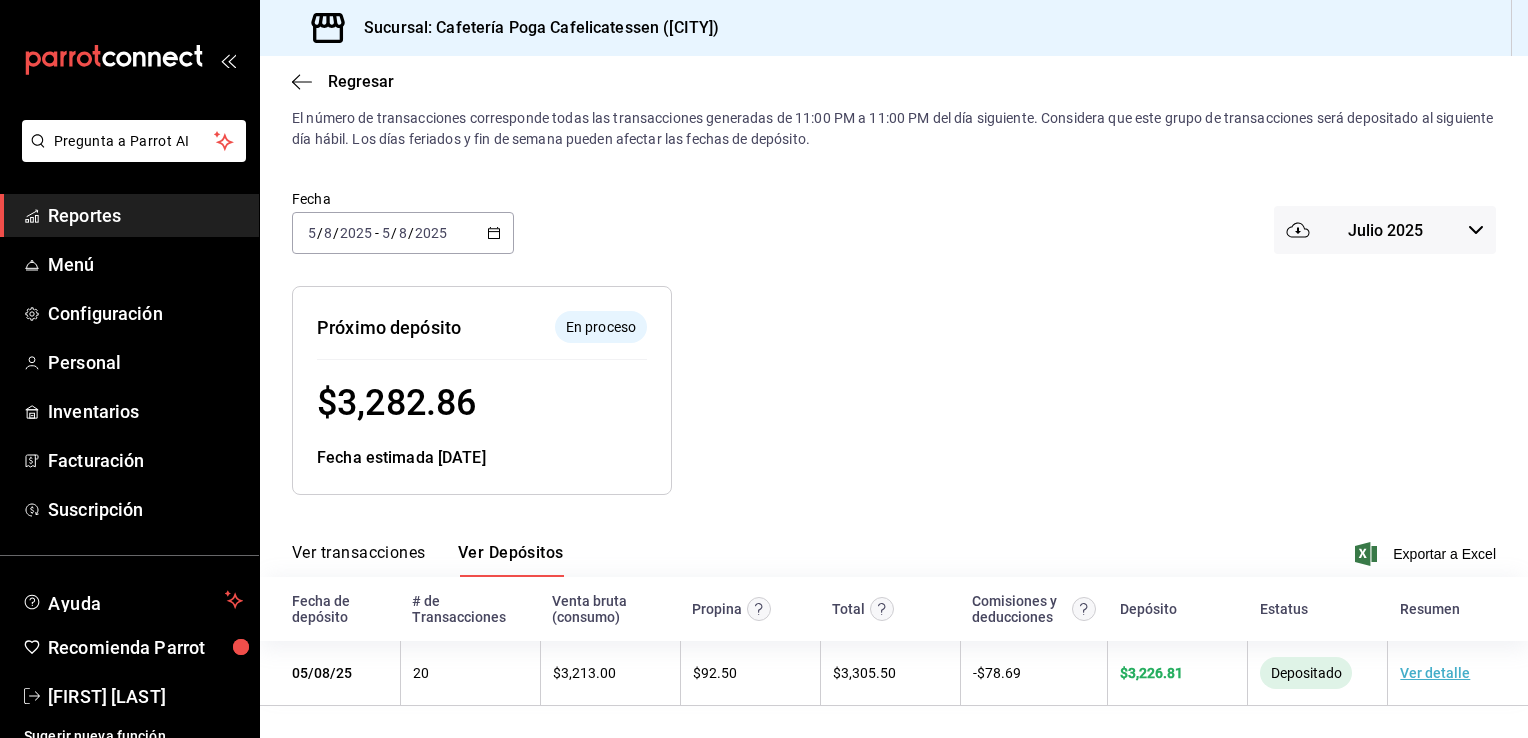 type 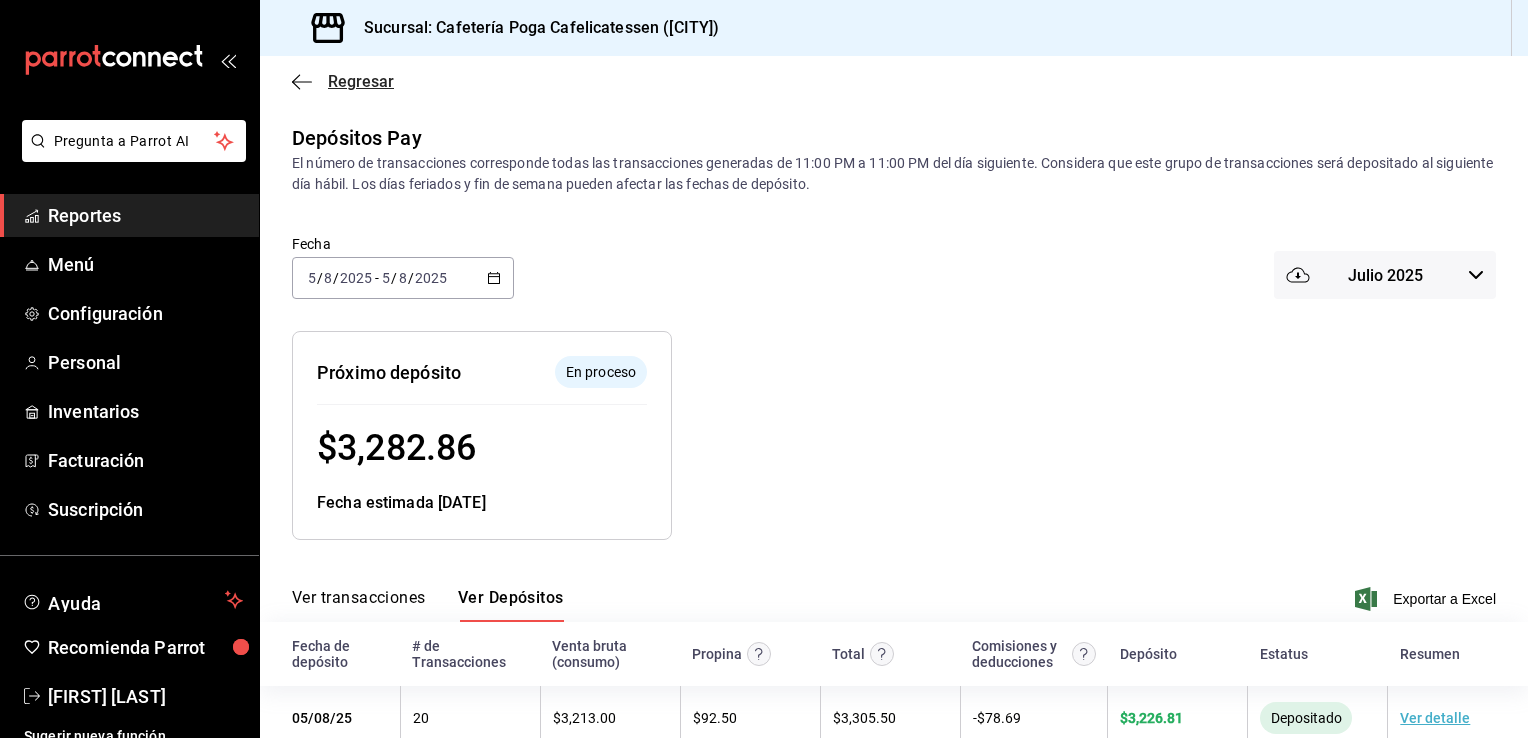 click on "Regresar" at bounding box center [361, 81] 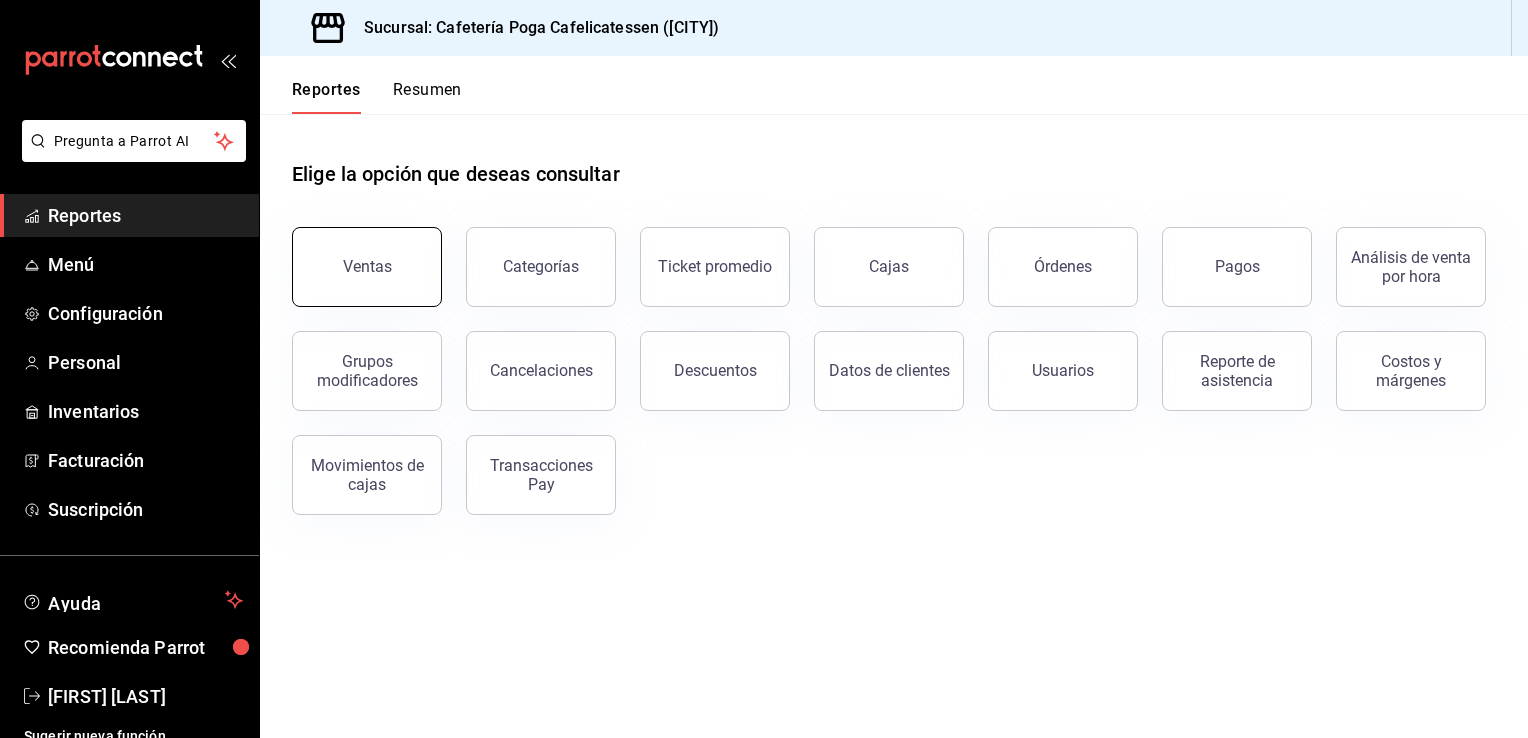 click on "Ventas" at bounding box center [367, 267] 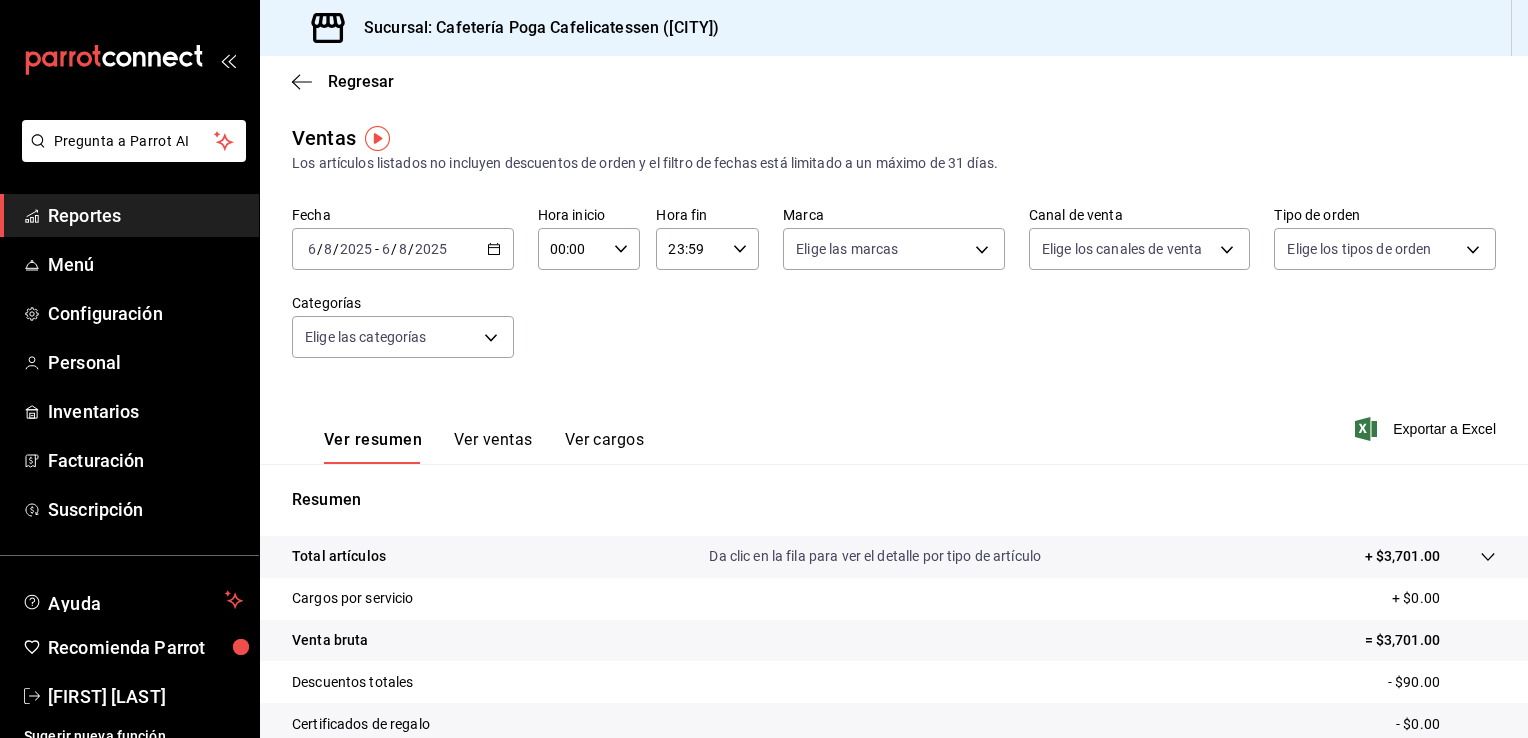click 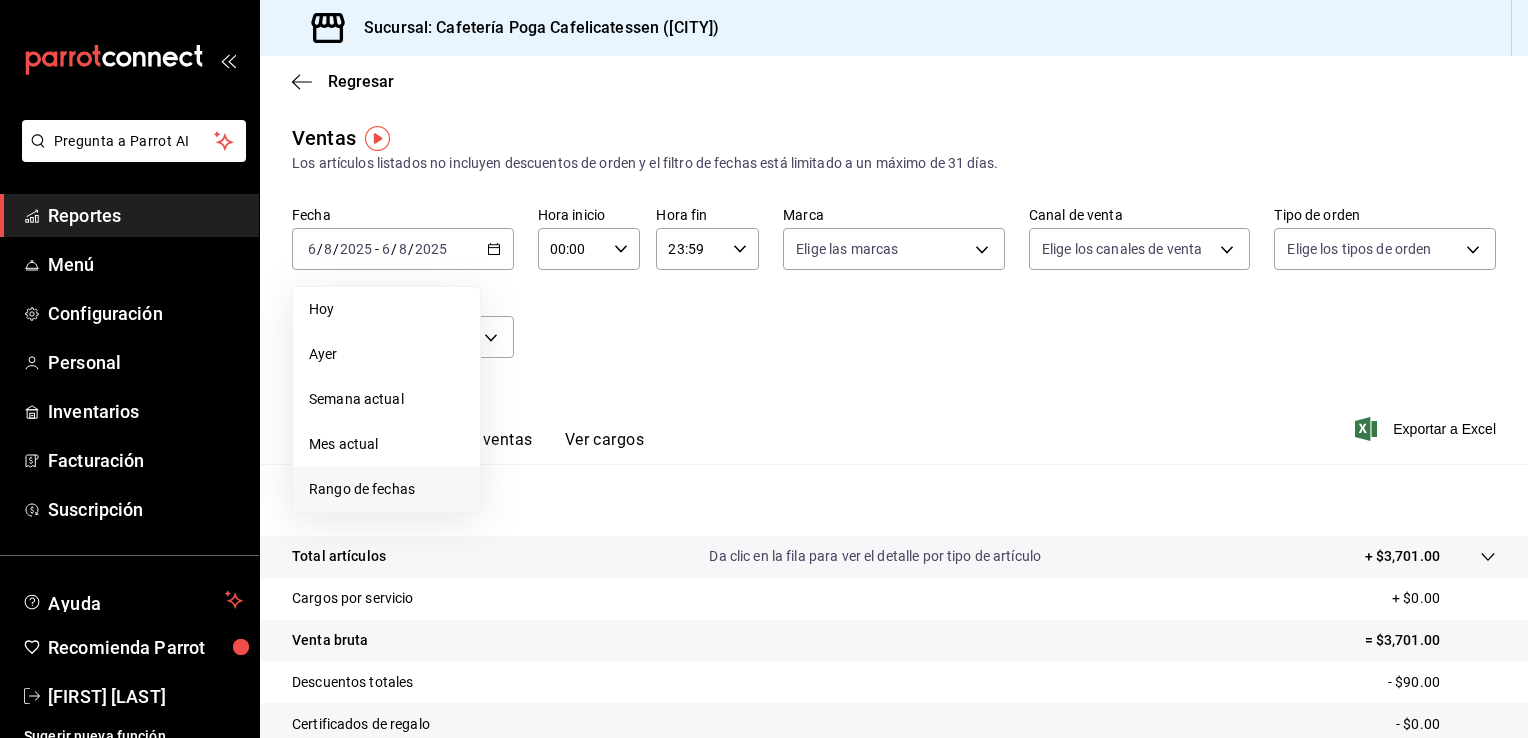 click on "Rango de fechas" at bounding box center [386, 489] 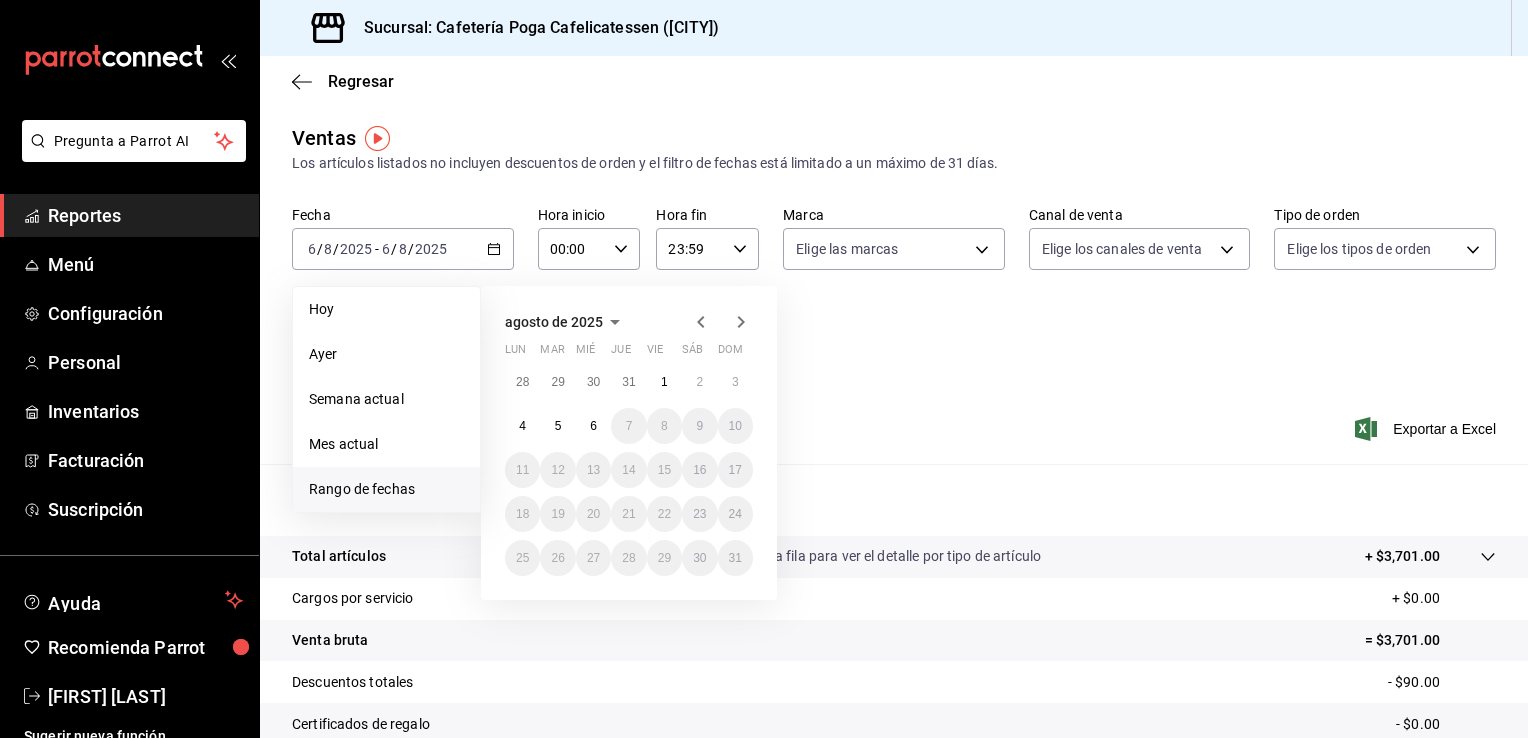 click 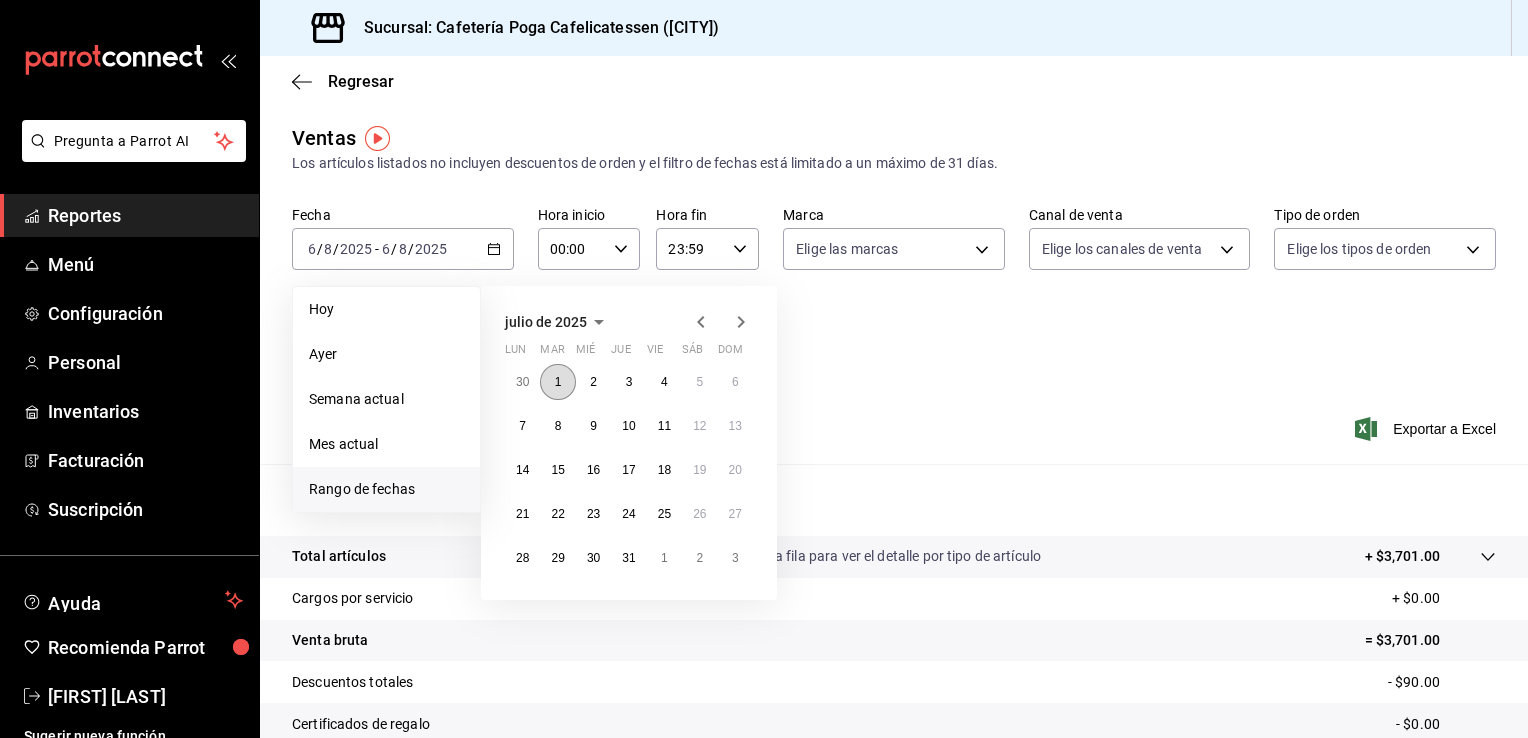 click on "1" at bounding box center (557, 382) 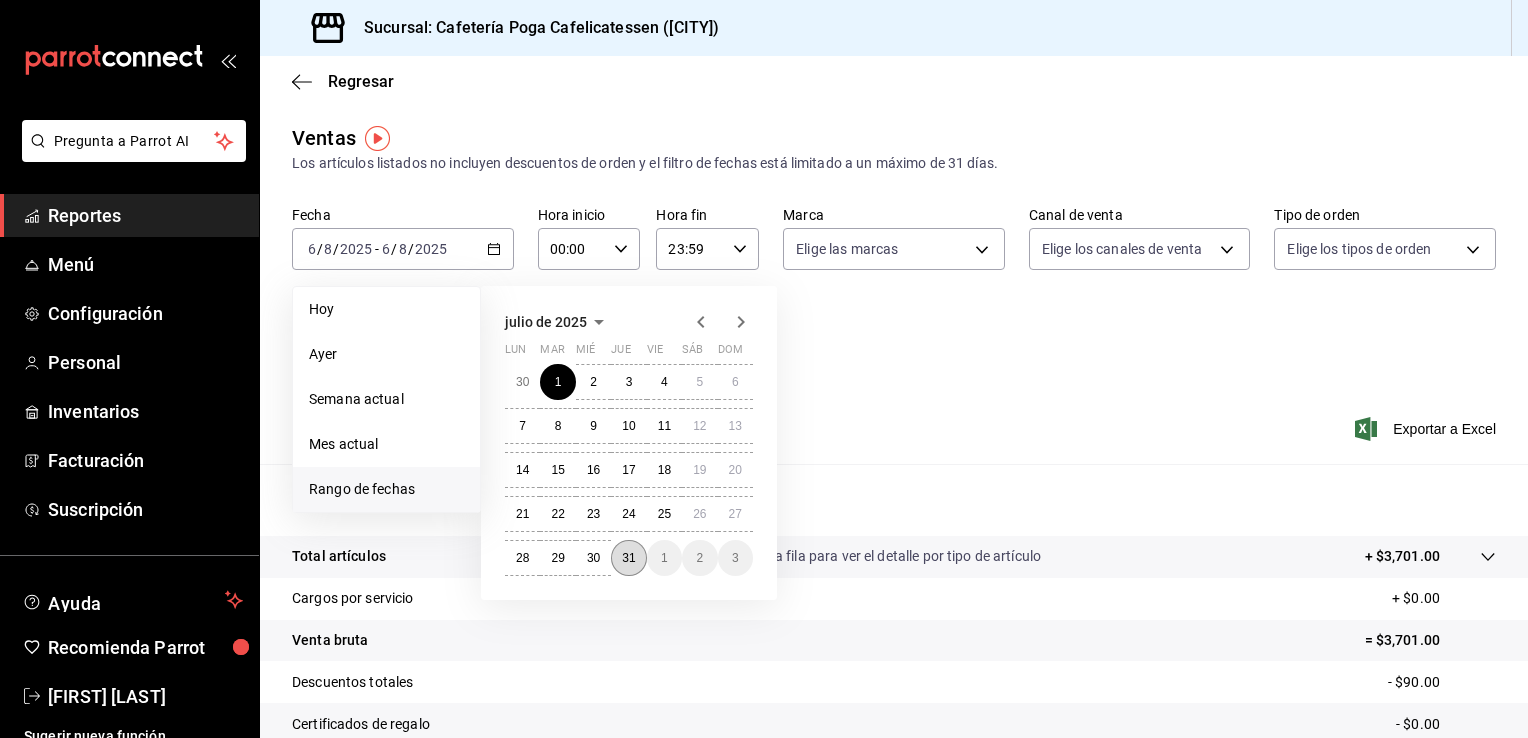 click on "31" at bounding box center [628, 558] 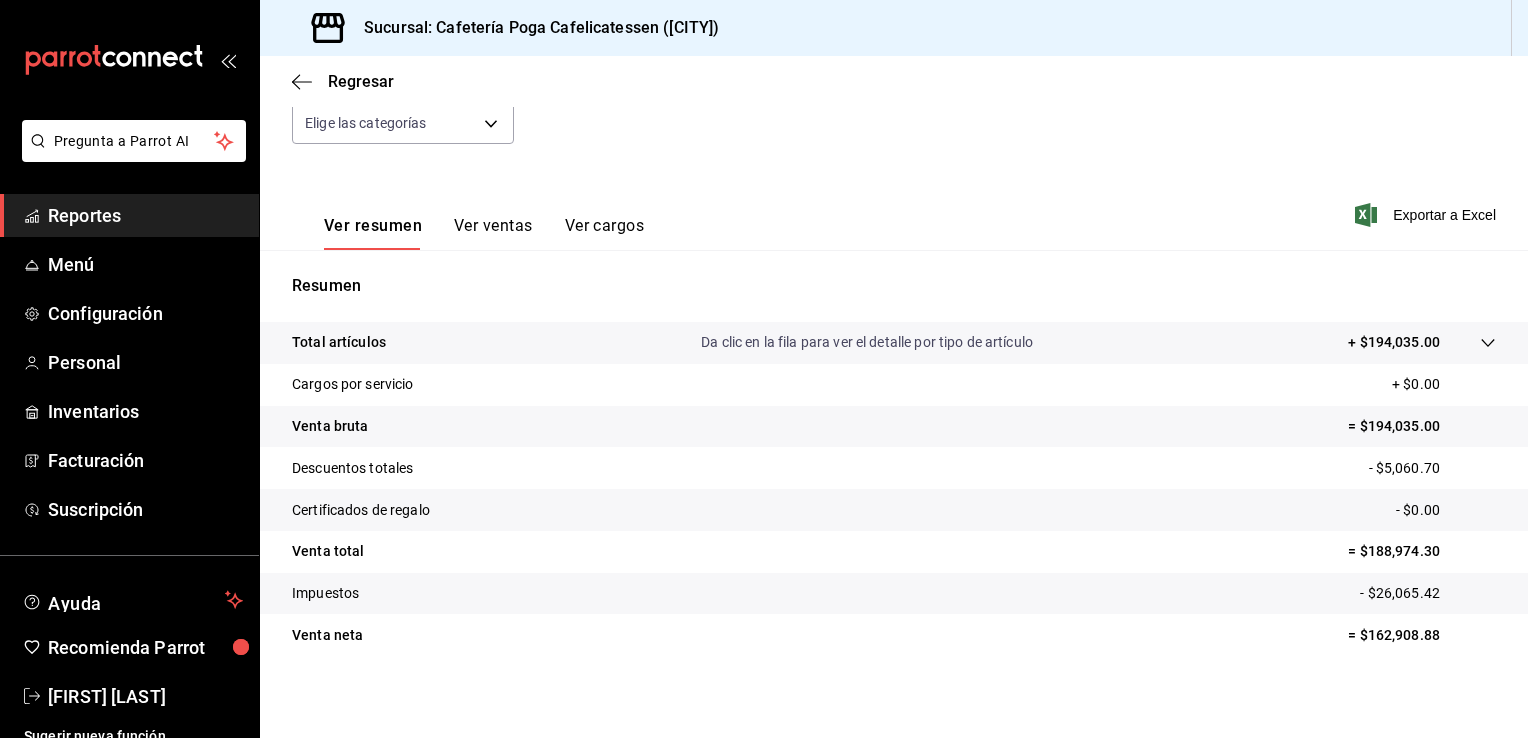scroll, scrollTop: 220, scrollLeft: 0, axis: vertical 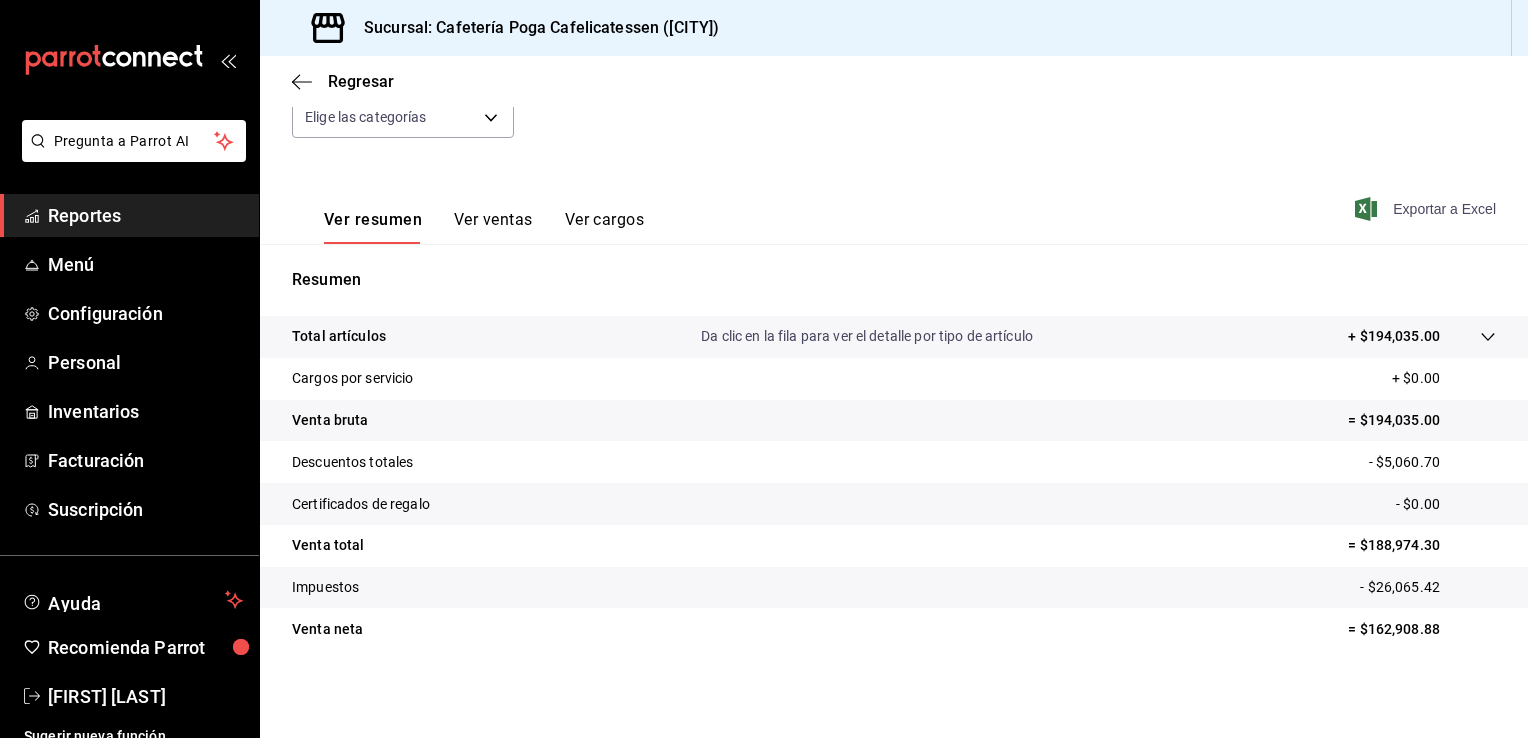 click on "Exportar a Excel" at bounding box center [1427, 209] 